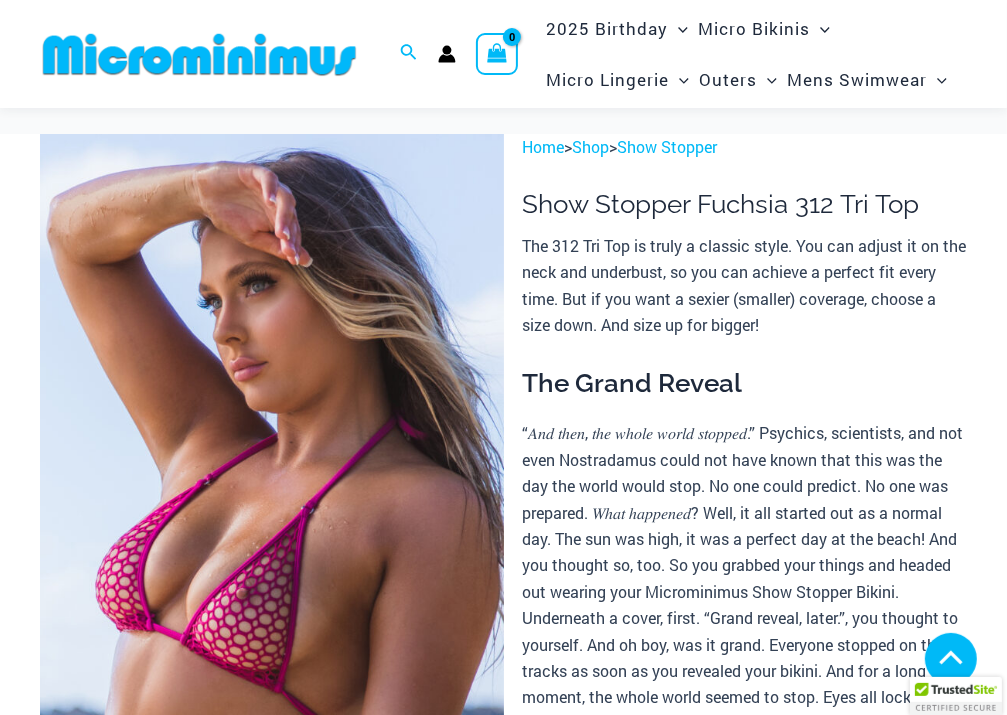 scroll, scrollTop: 400, scrollLeft: 0, axis: vertical 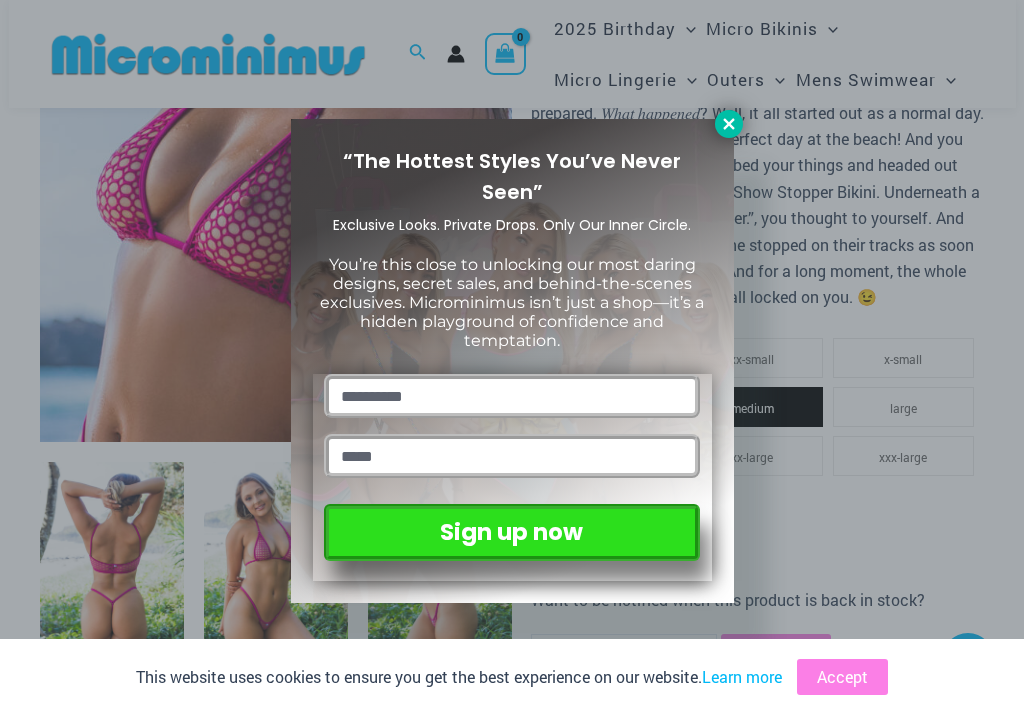 click 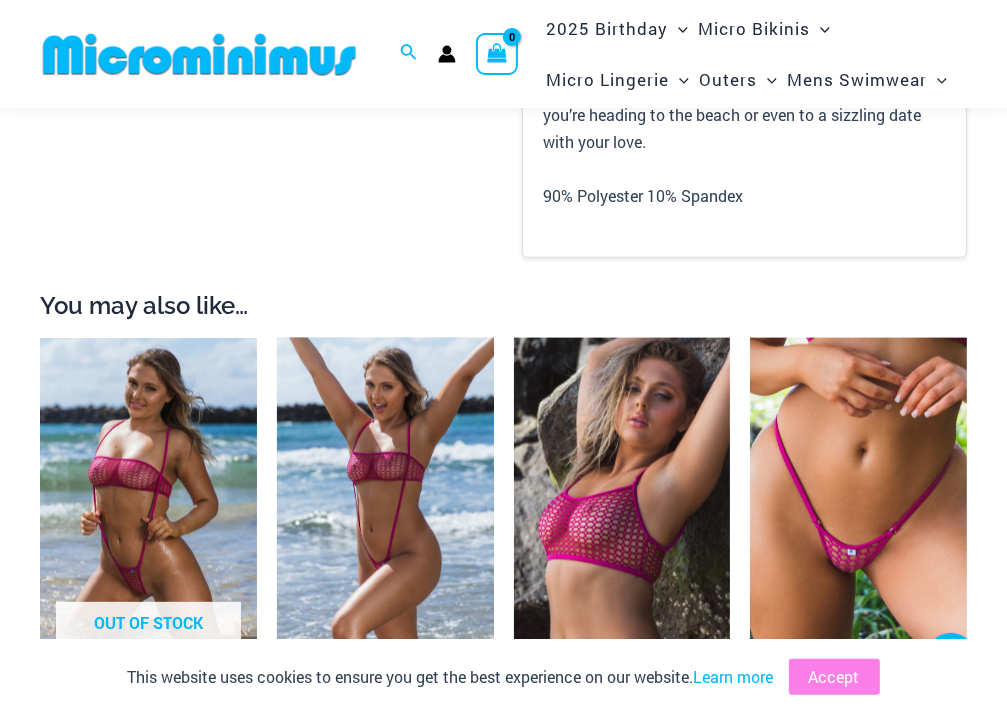 scroll, scrollTop: 1681, scrollLeft: 0, axis: vertical 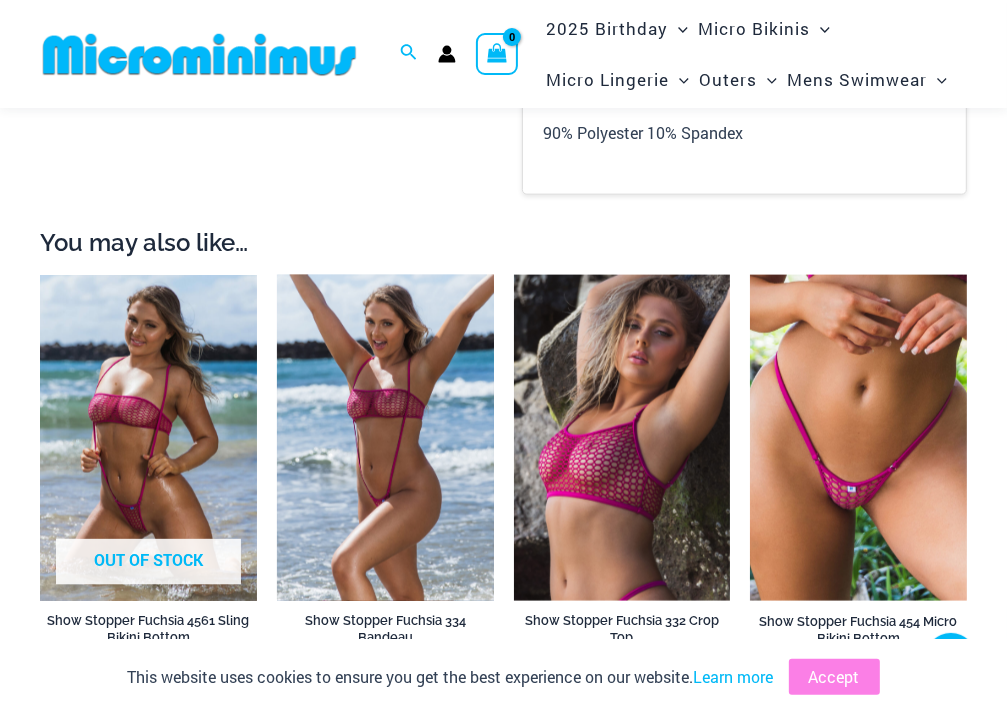 click at bounding box center (385, 437) 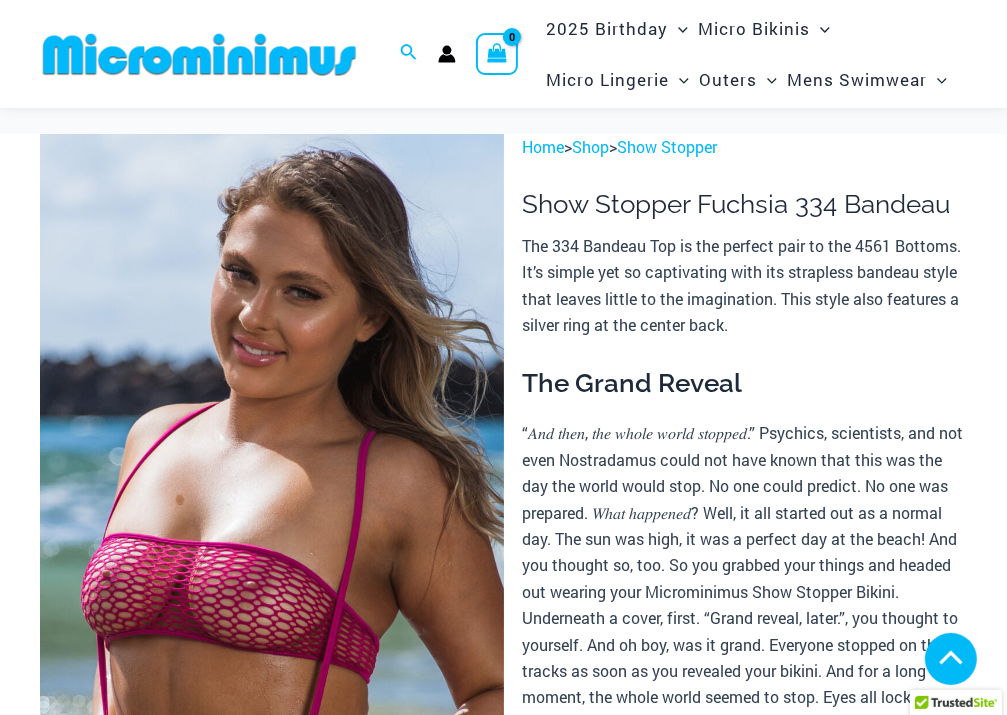 scroll, scrollTop: 380, scrollLeft: 0, axis: vertical 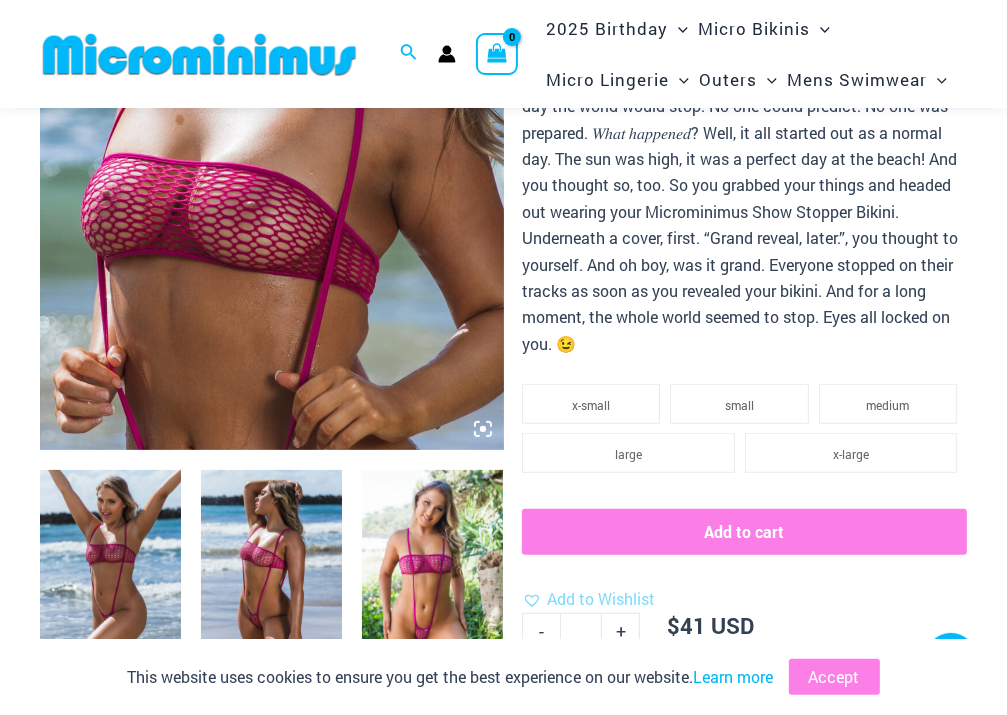 click at bounding box center (432, 577) 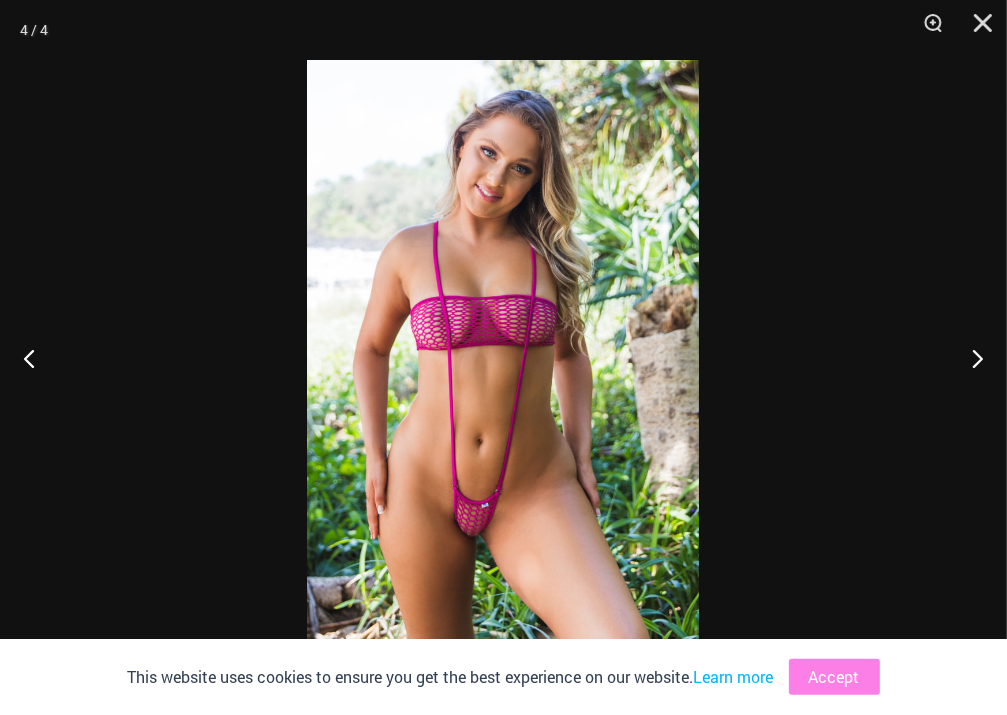 click at bounding box center [503, 357] 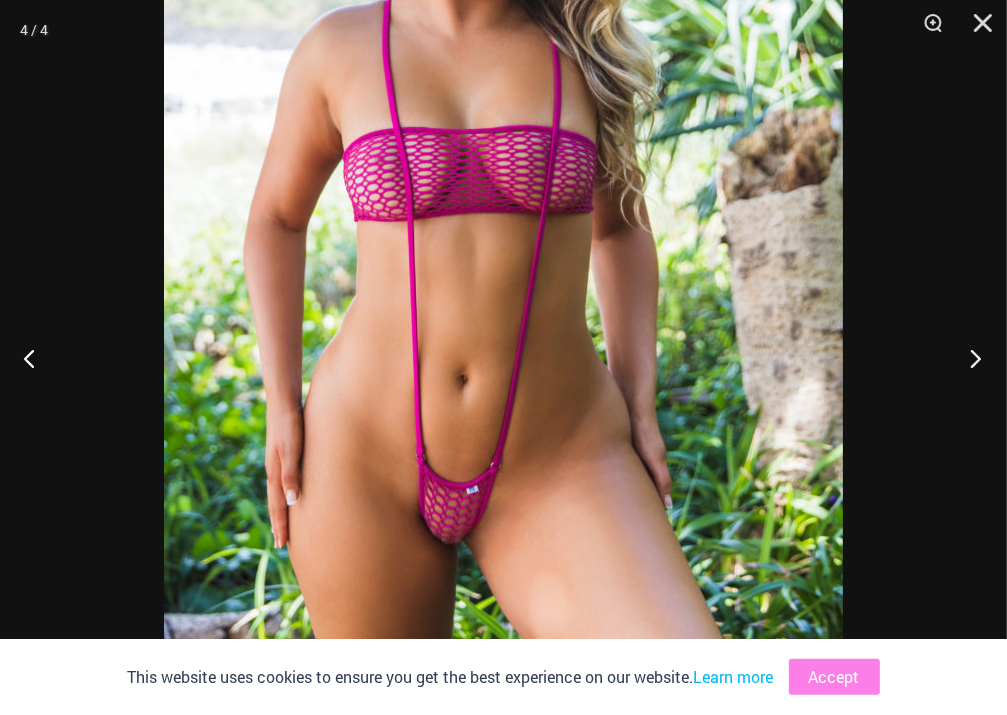 click at bounding box center [969, 358] 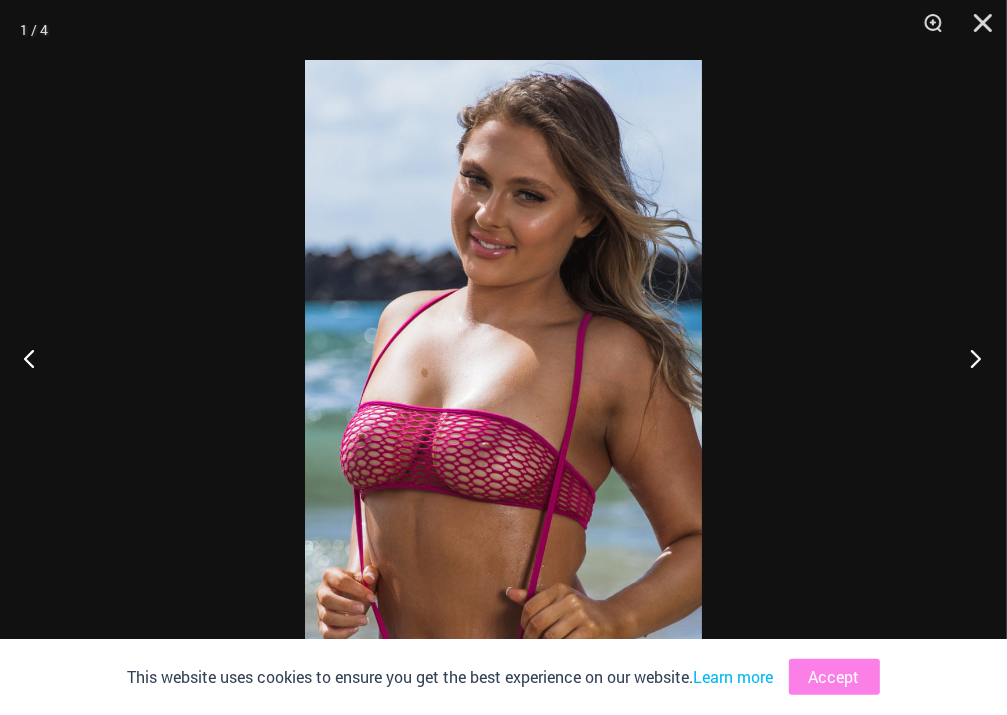 click at bounding box center [969, 358] 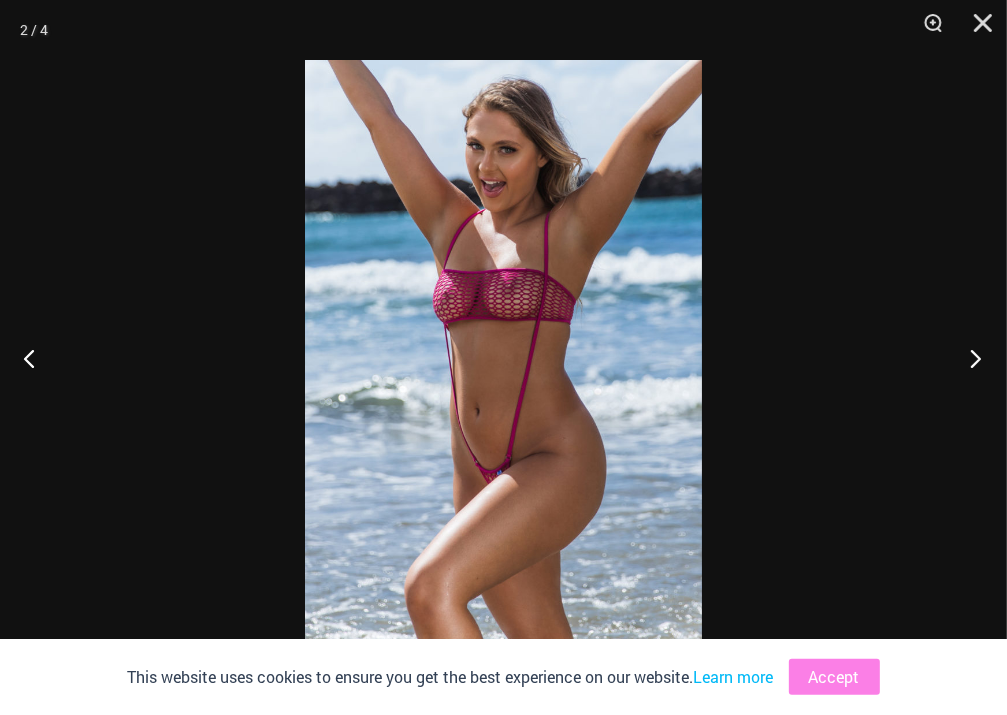 click at bounding box center (969, 358) 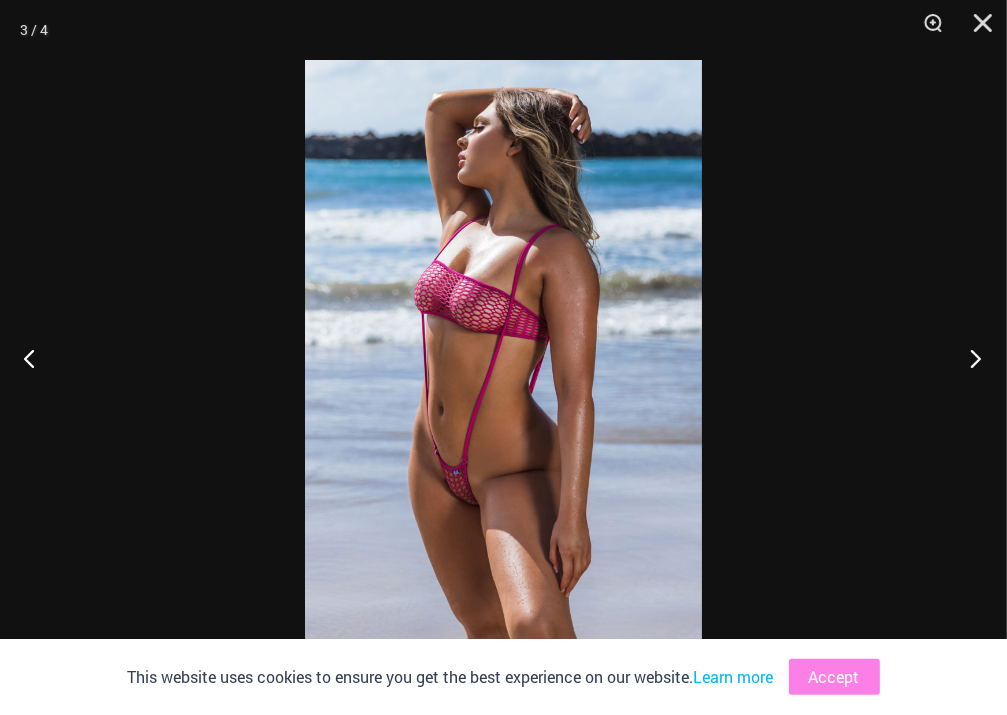 click at bounding box center [969, 358] 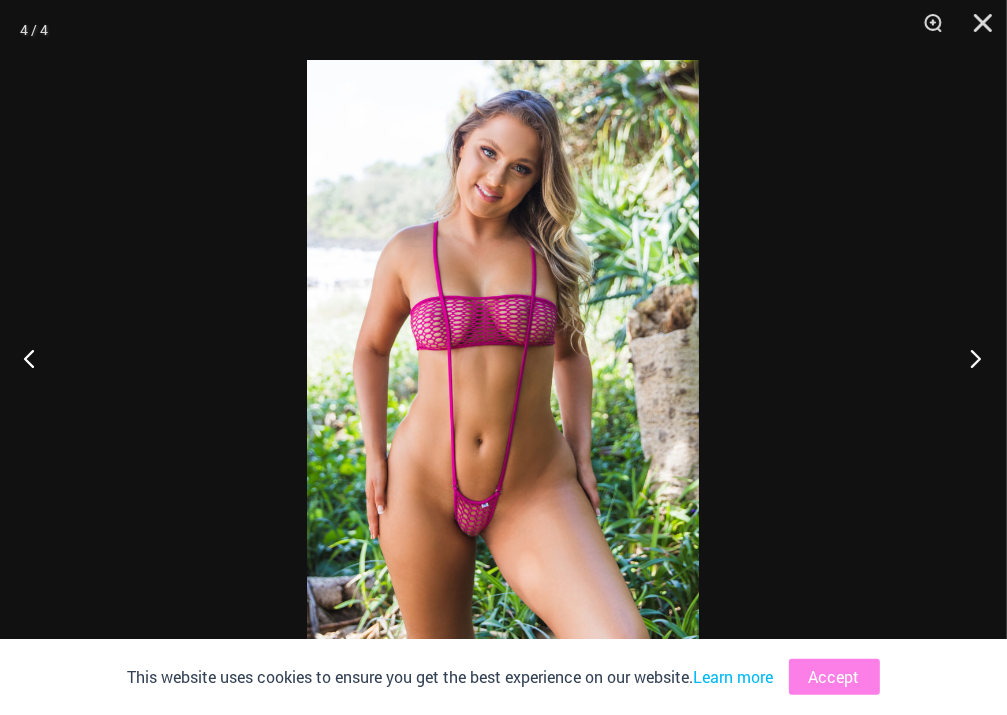 click at bounding box center (969, 358) 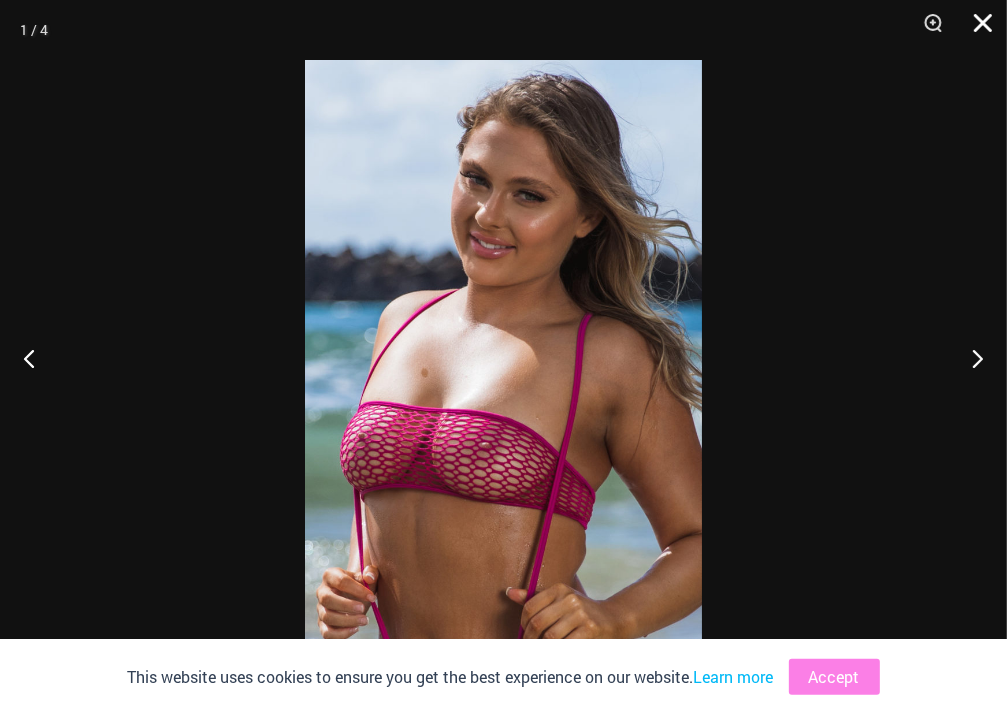 click at bounding box center [976, 30] 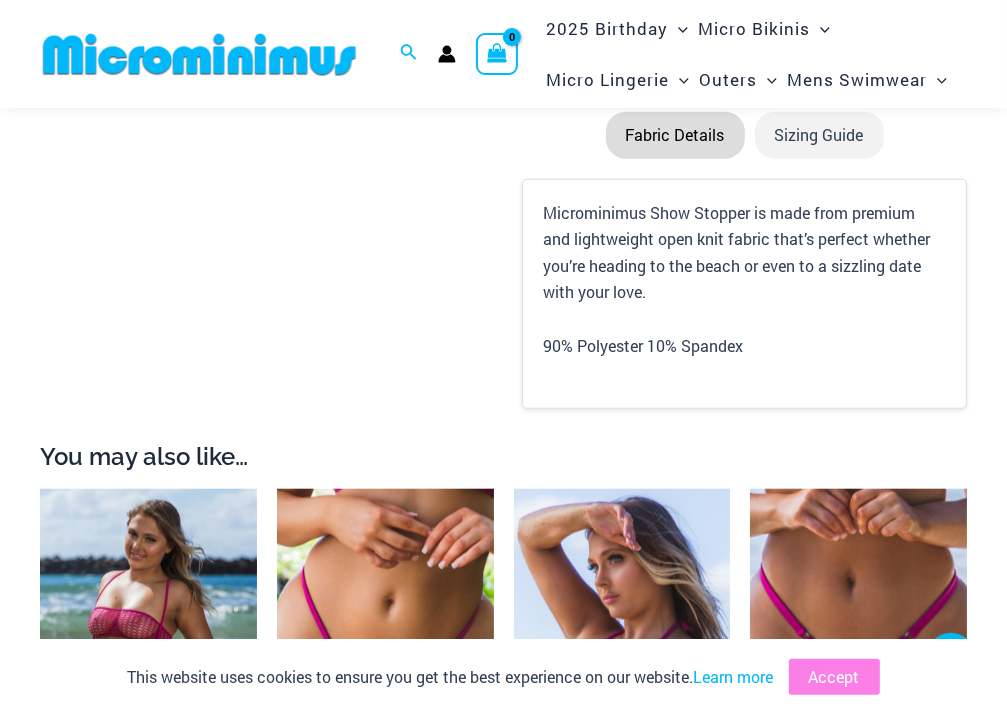 scroll, scrollTop: 1380, scrollLeft: 0, axis: vertical 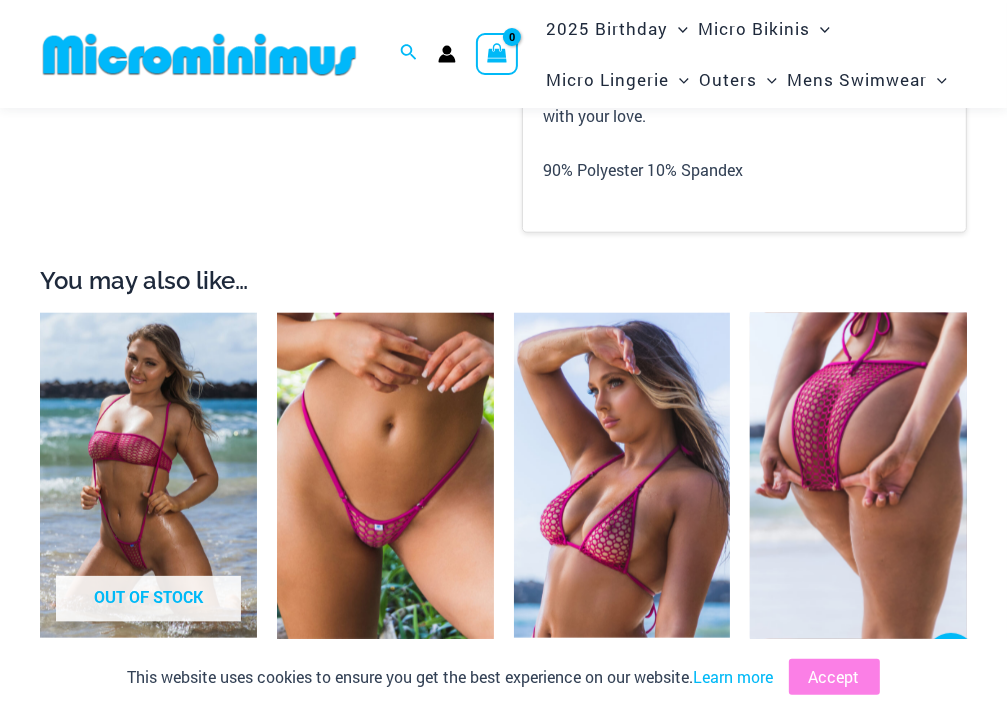 click at bounding box center (858, 476) 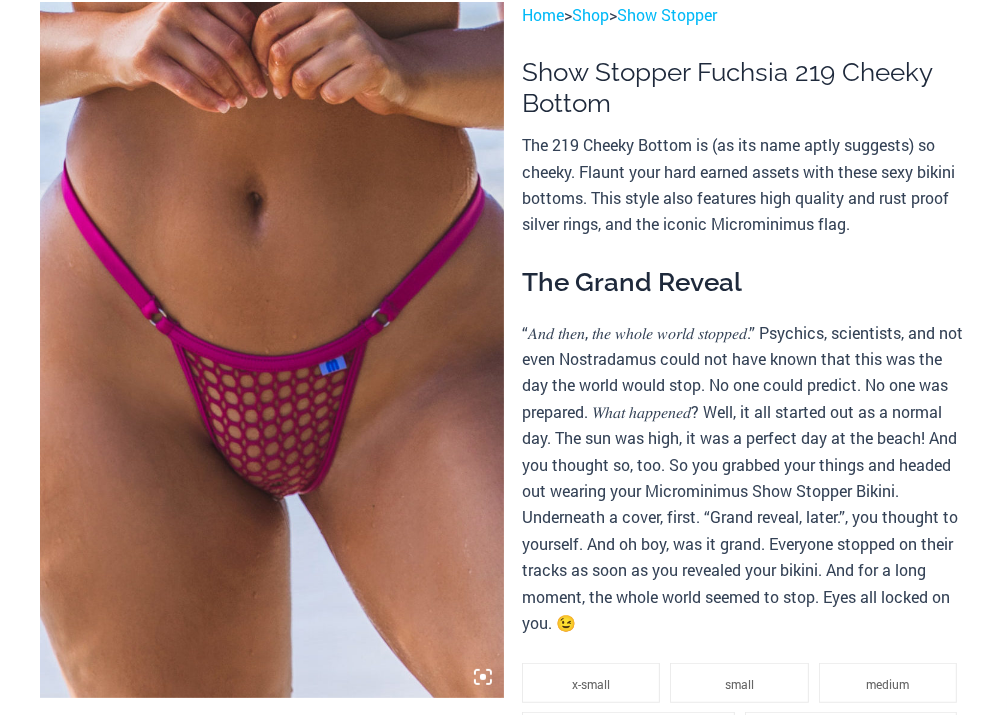 scroll, scrollTop: 300, scrollLeft: 0, axis: vertical 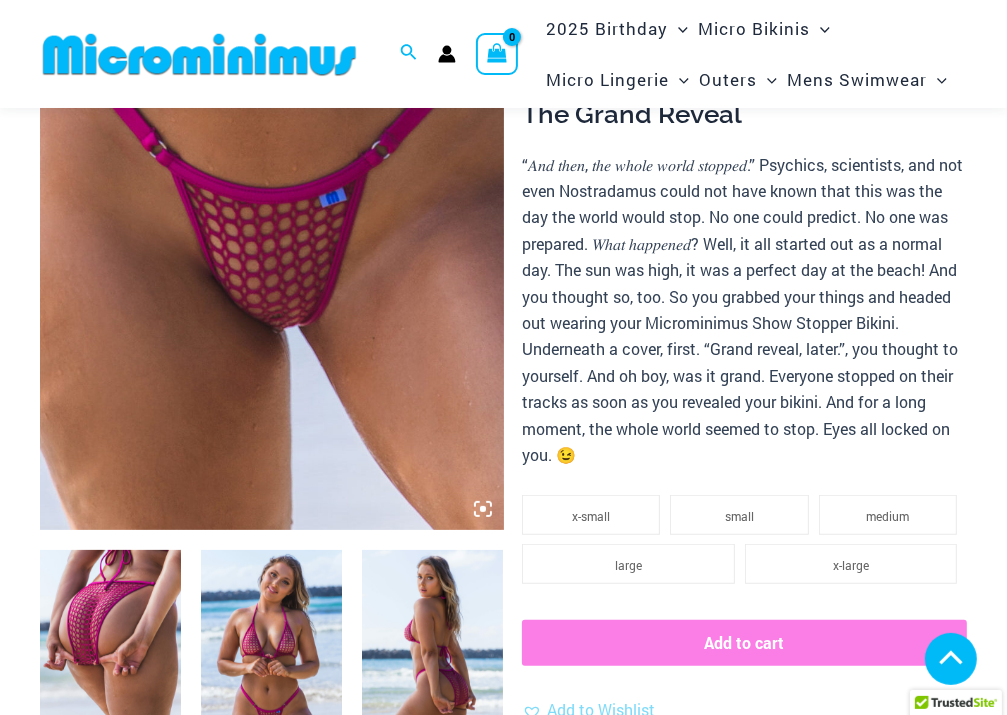 click at bounding box center (271, 887) 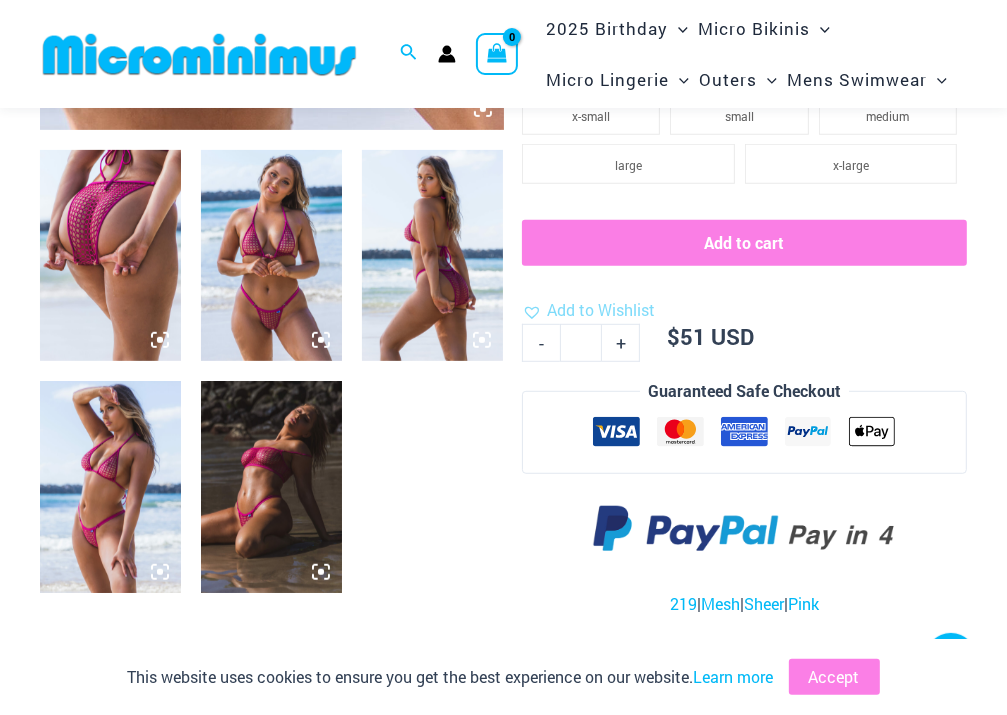 click at bounding box center [271, 487] 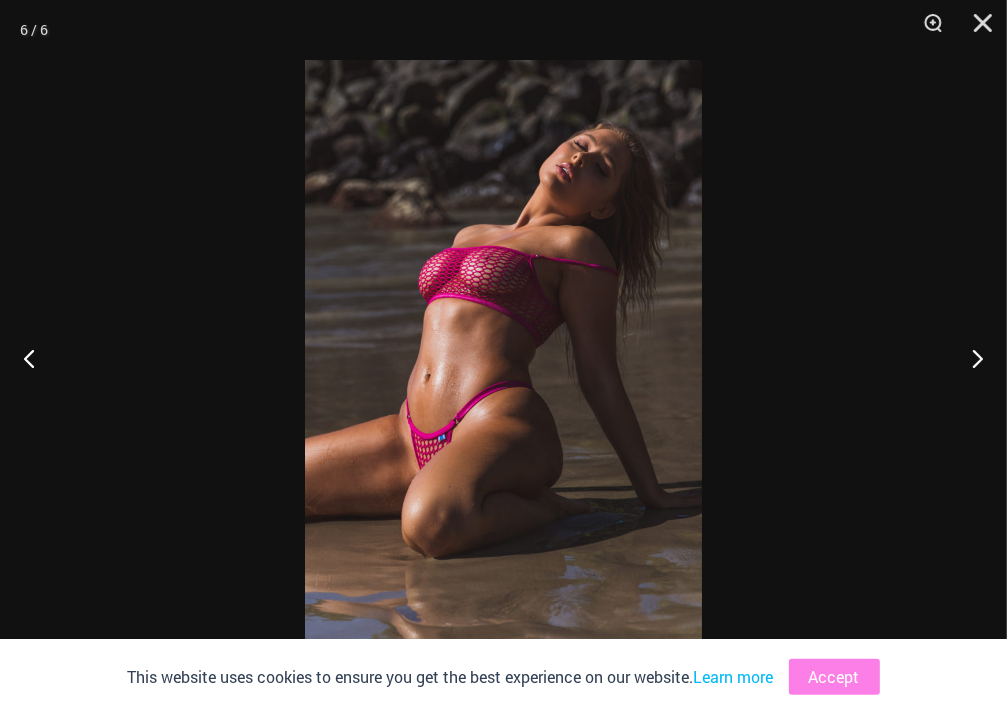 click at bounding box center [503, 357] 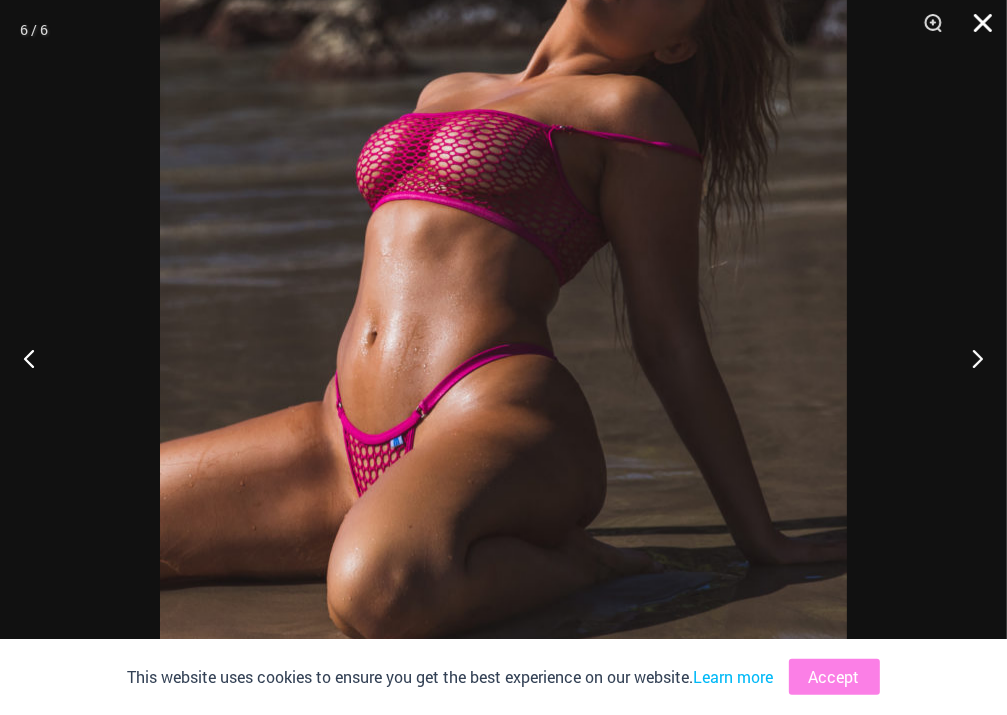click at bounding box center [976, 30] 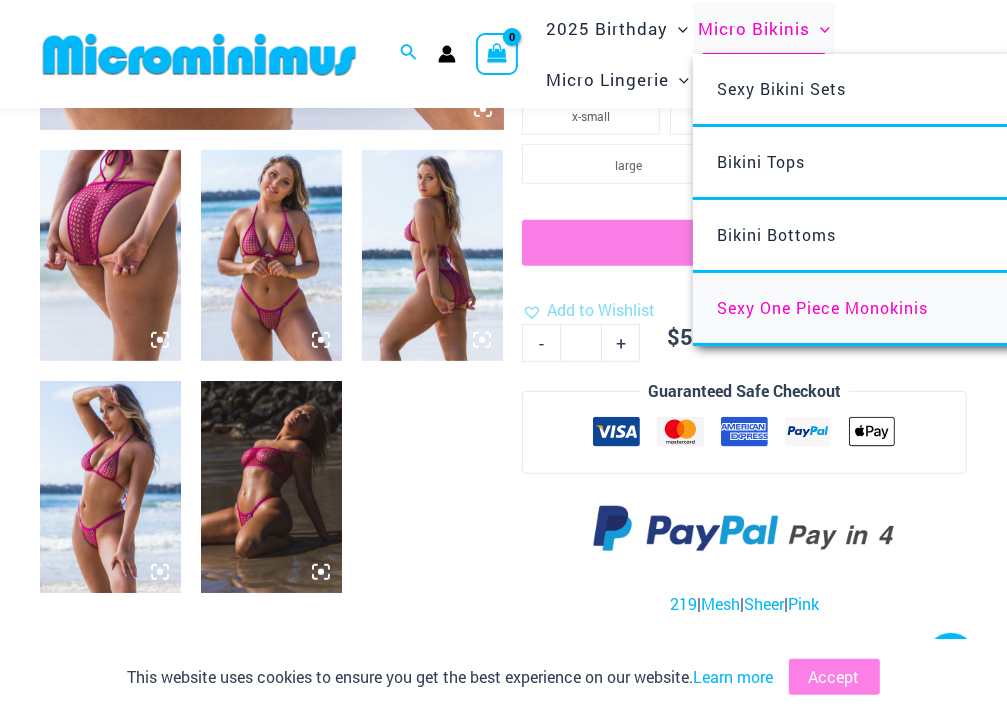 click on "Sexy One Piece Monokinis" at bounding box center (822, 307) 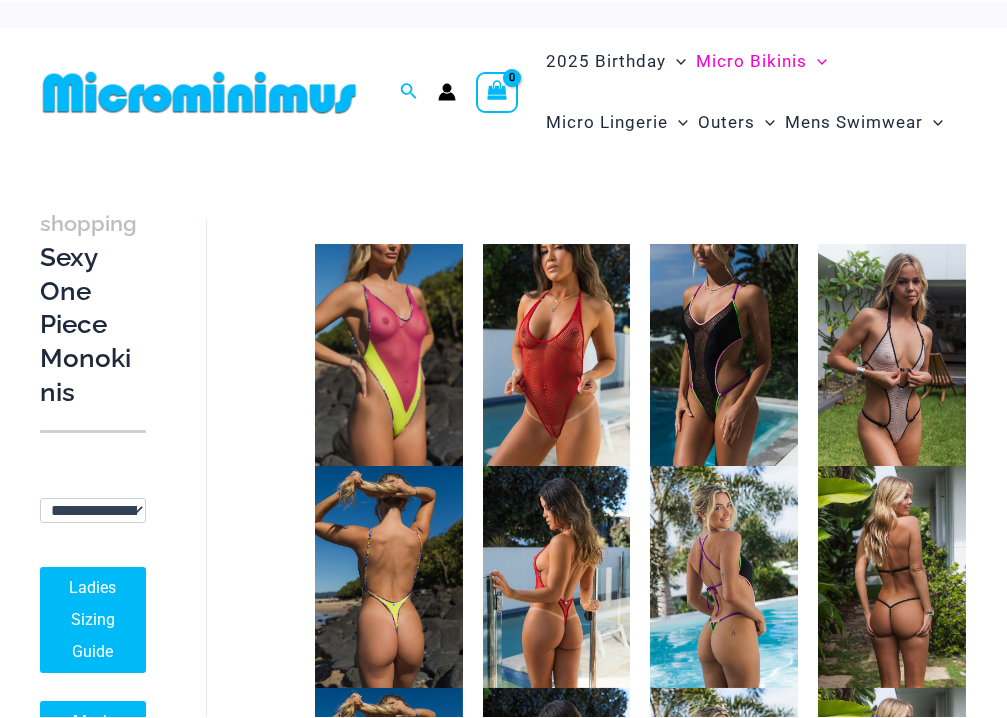 scroll, scrollTop: 0, scrollLeft: 0, axis: both 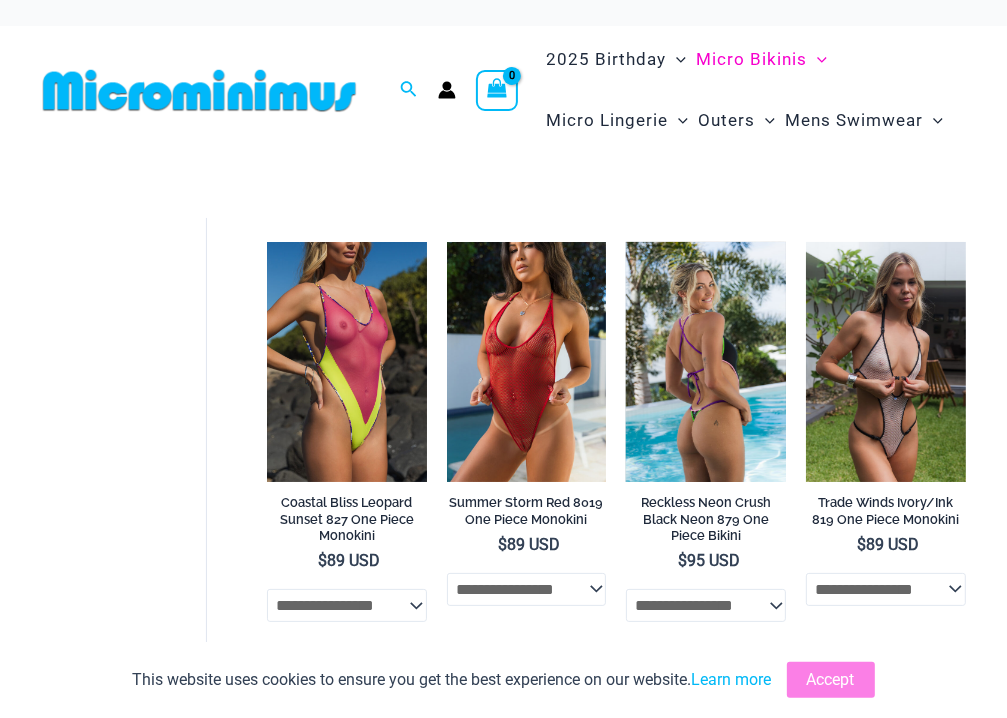 click at bounding box center (706, 362) 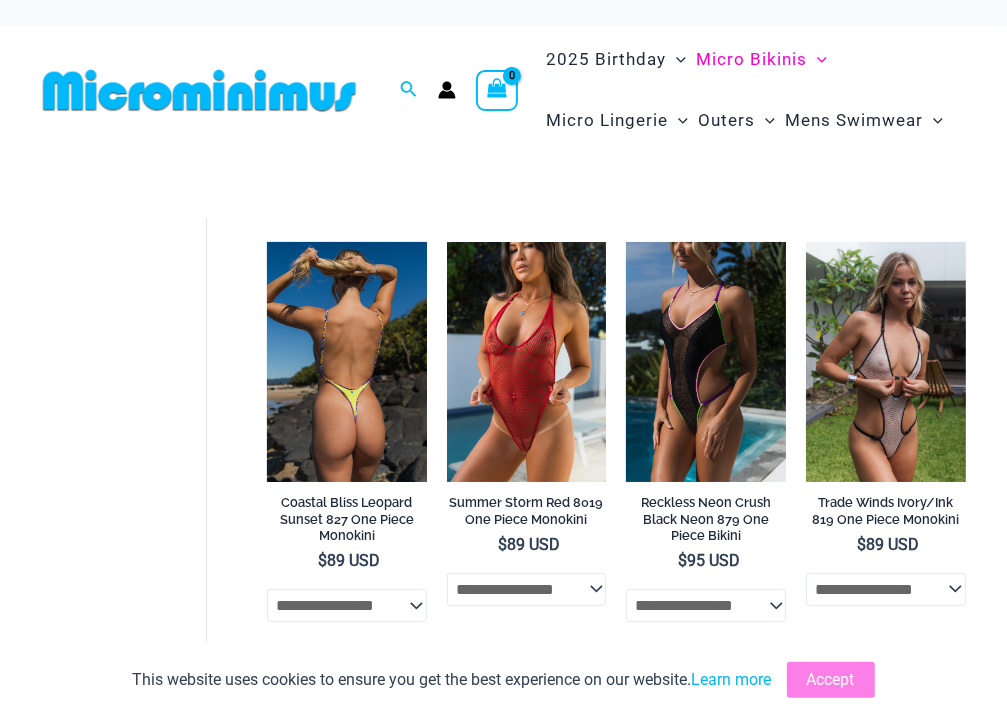 click at bounding box center (347, 362) 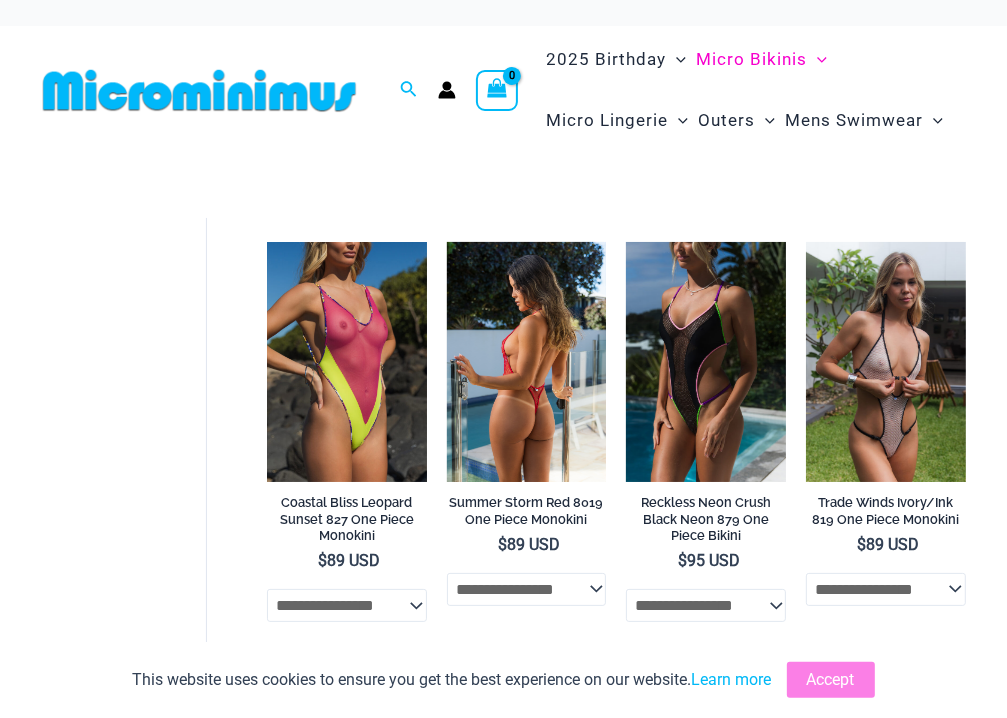 click at bounding box center (527, 362) 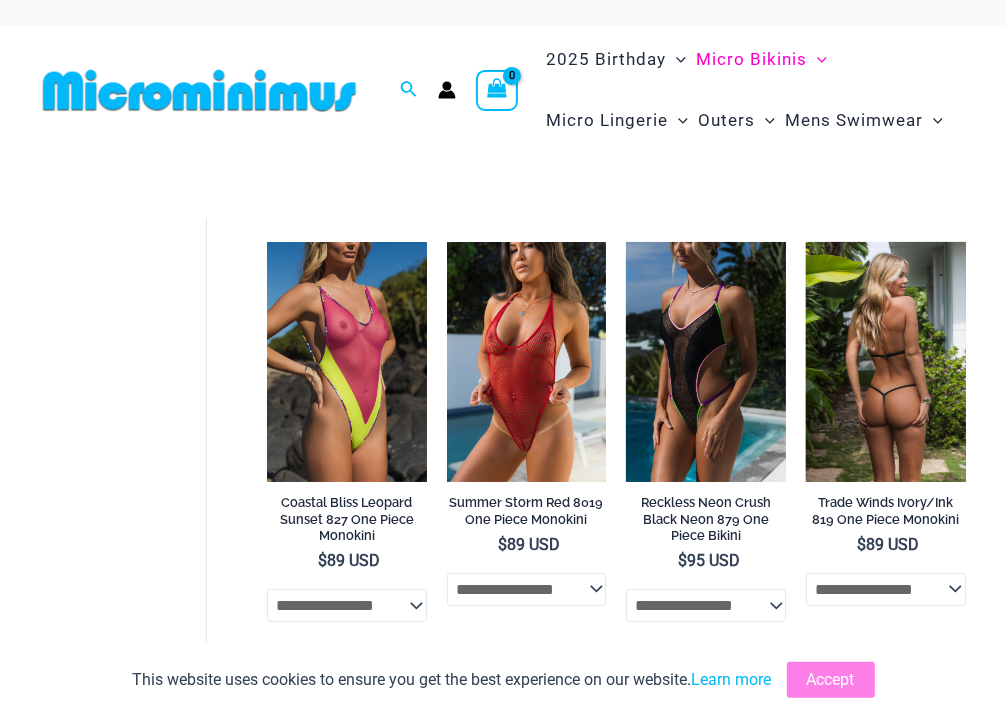 click at bounding box center (886, 362) 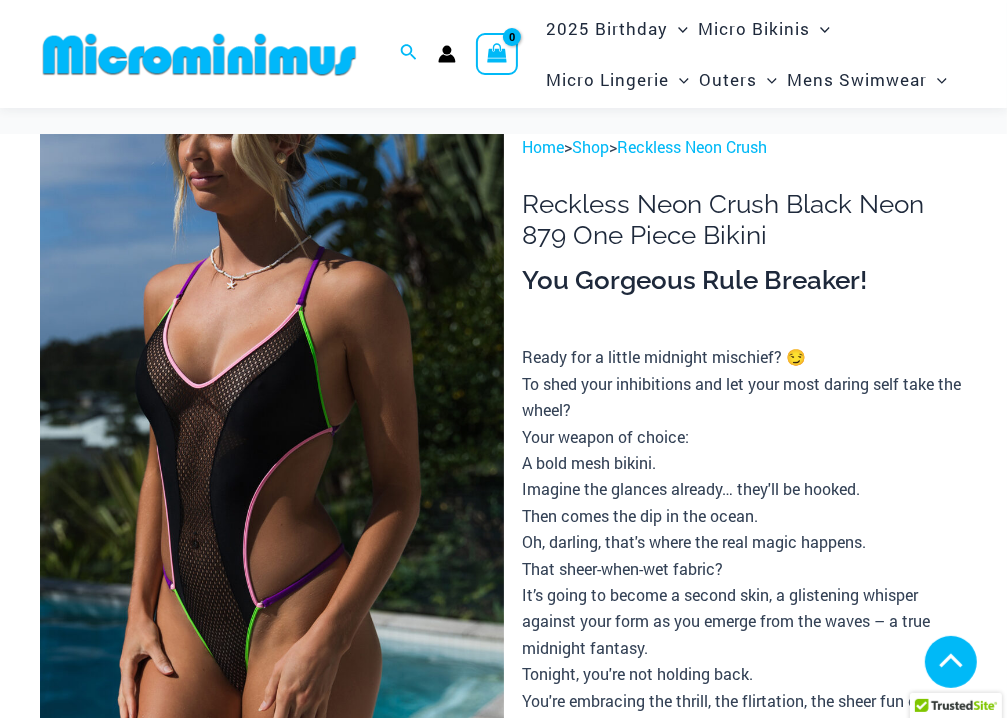 scroll, scrollTop: 395, scrollLeft: 0, axis: vertical 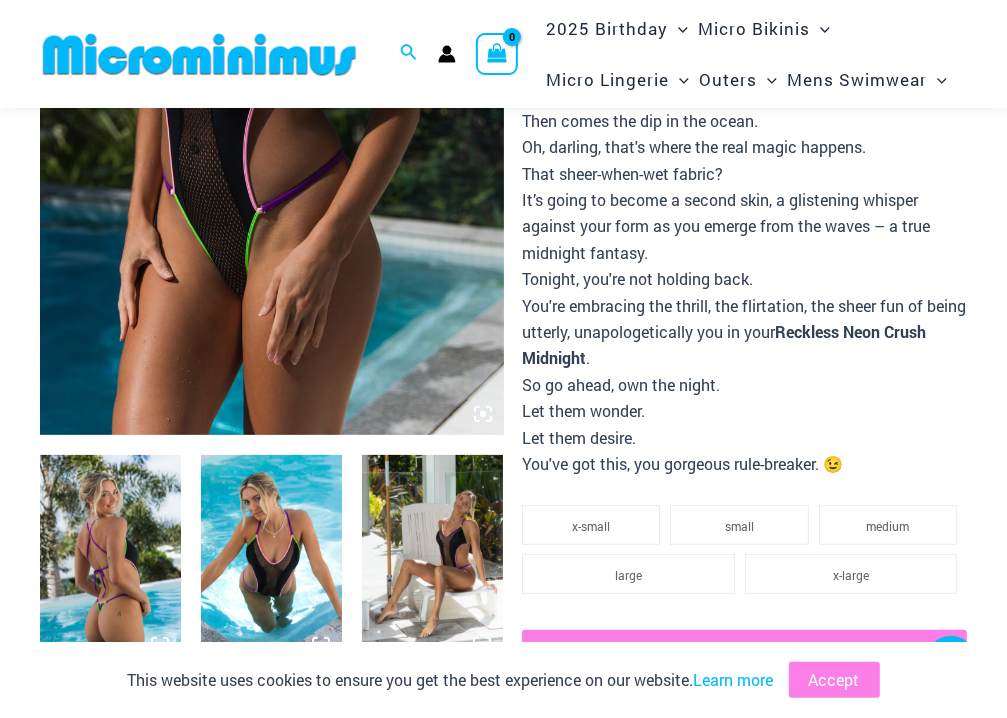 click at bounding box center (110, 561) 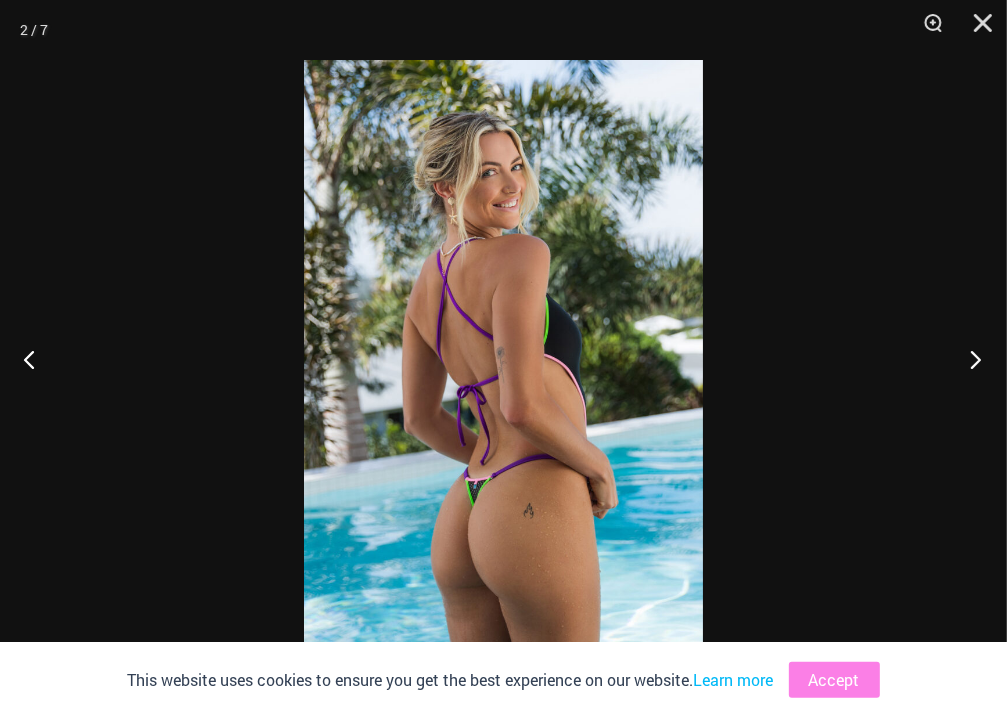 click at bounding box center [969, 359] 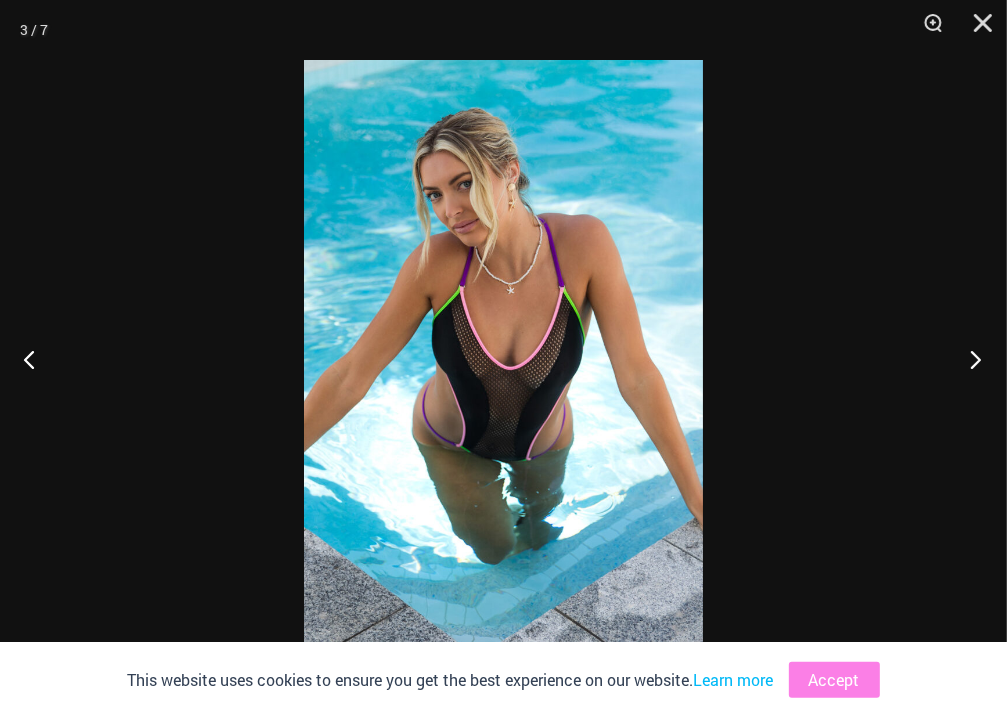 click at bounding box center [969, 359] 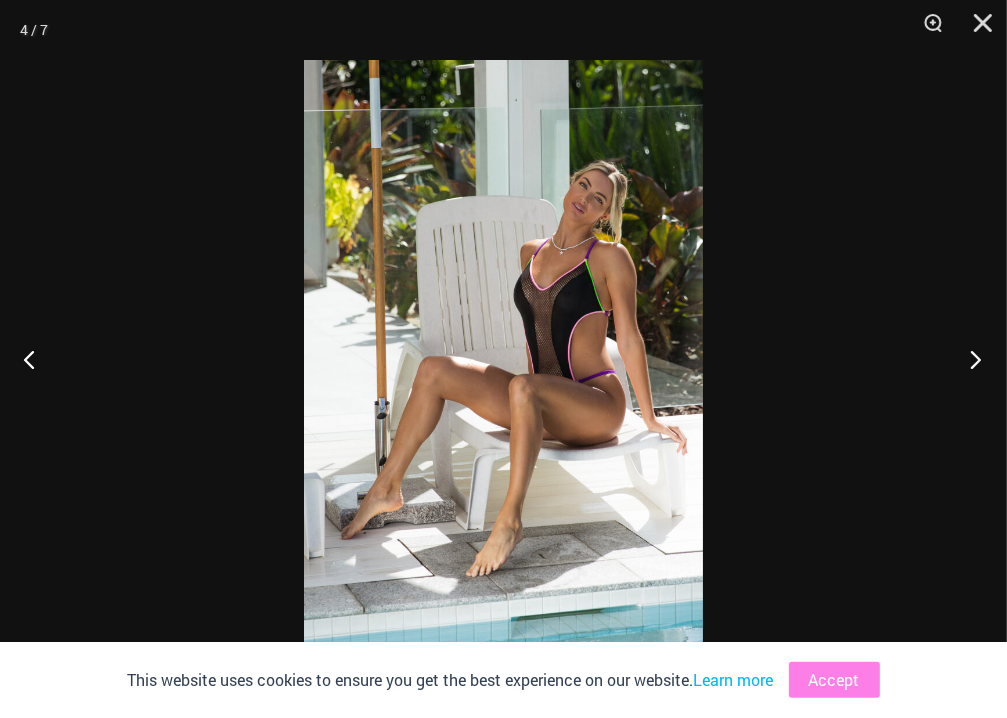 click at bounding box center (969, 359) 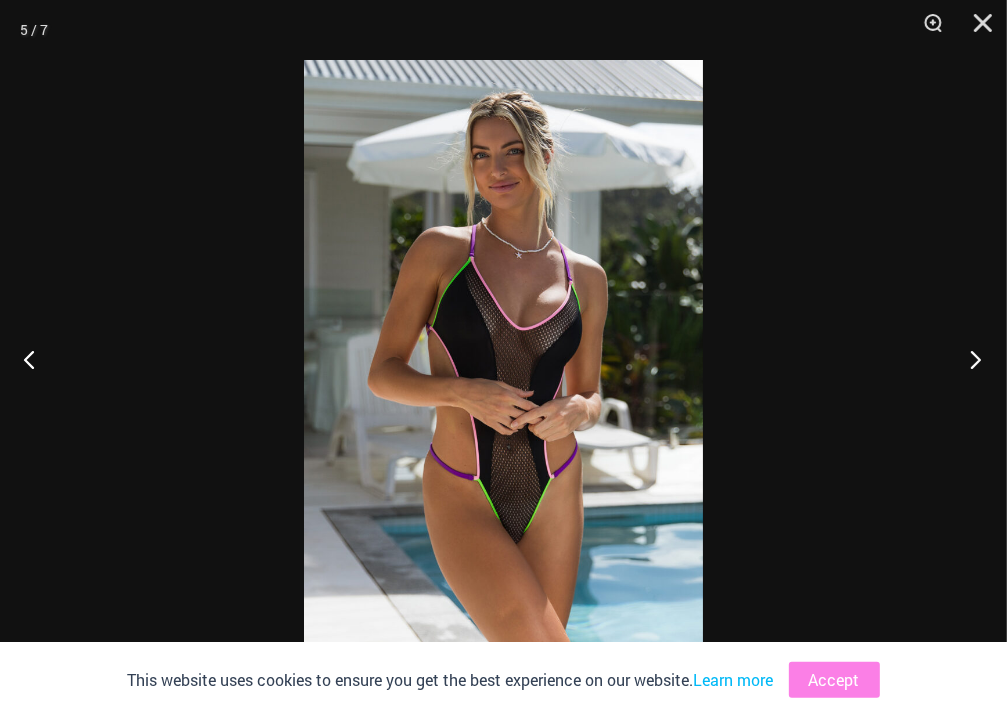click at bounding box center (969, 359) 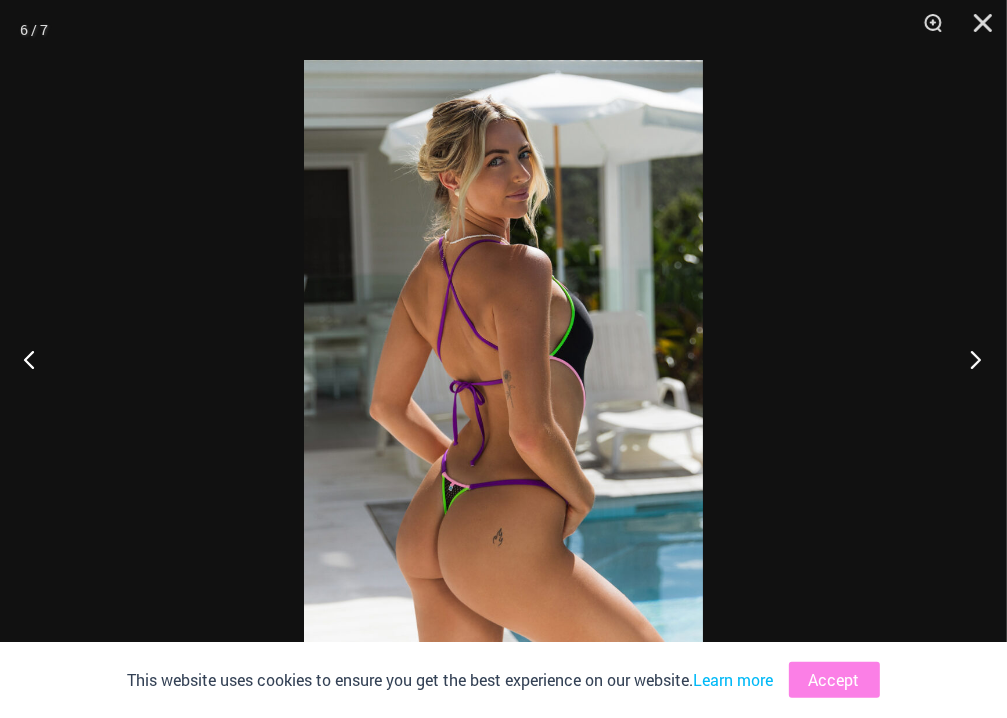 click at bounding box center (969, 359) 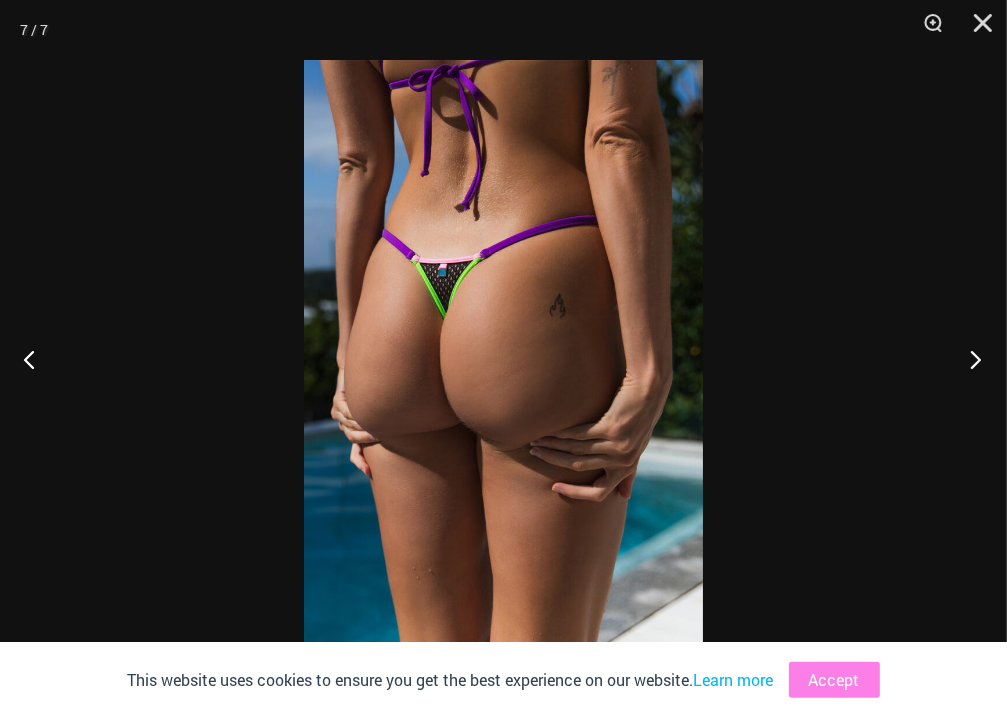 click at bounding box center (969, 359) 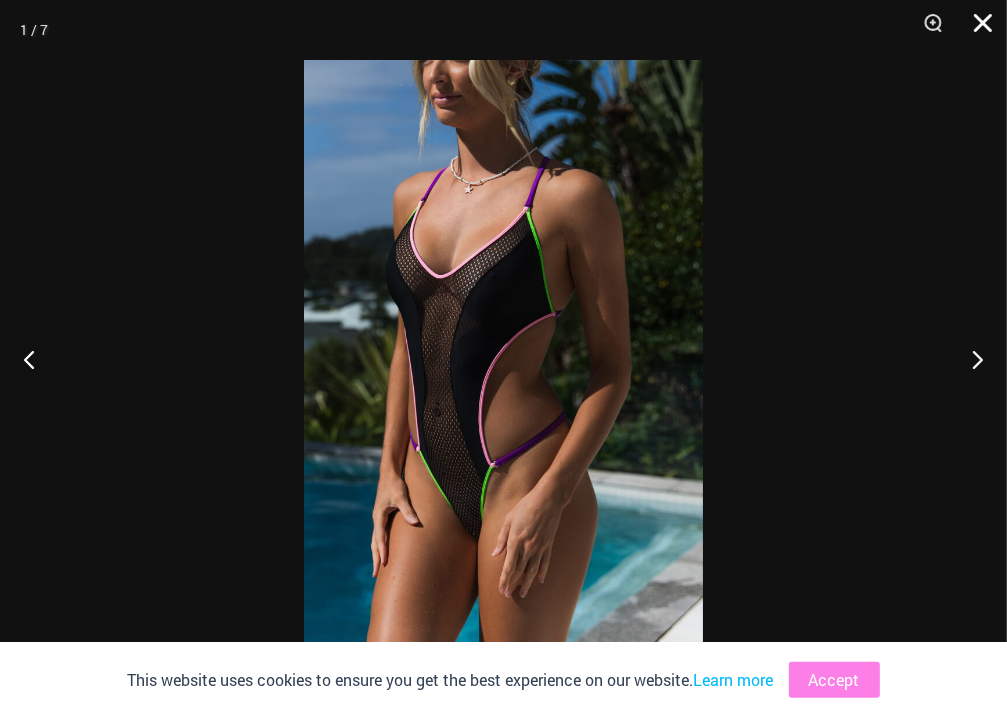 click at bounding box center (976, 30) 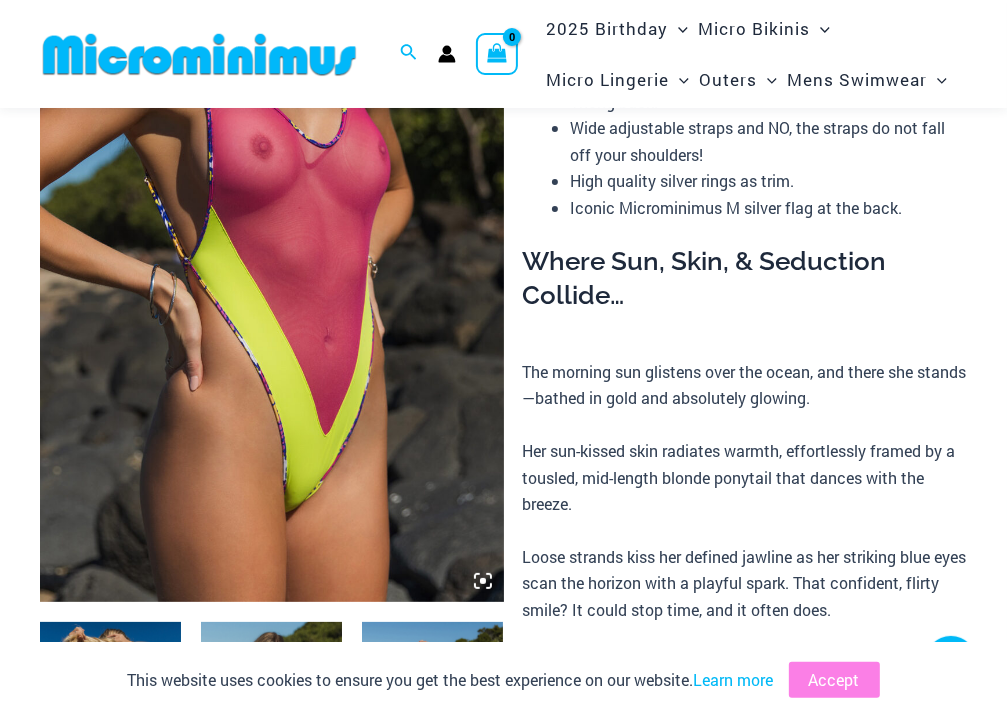 scroll, scrollTop: 370, scrollLeft: 0, axis: vertical 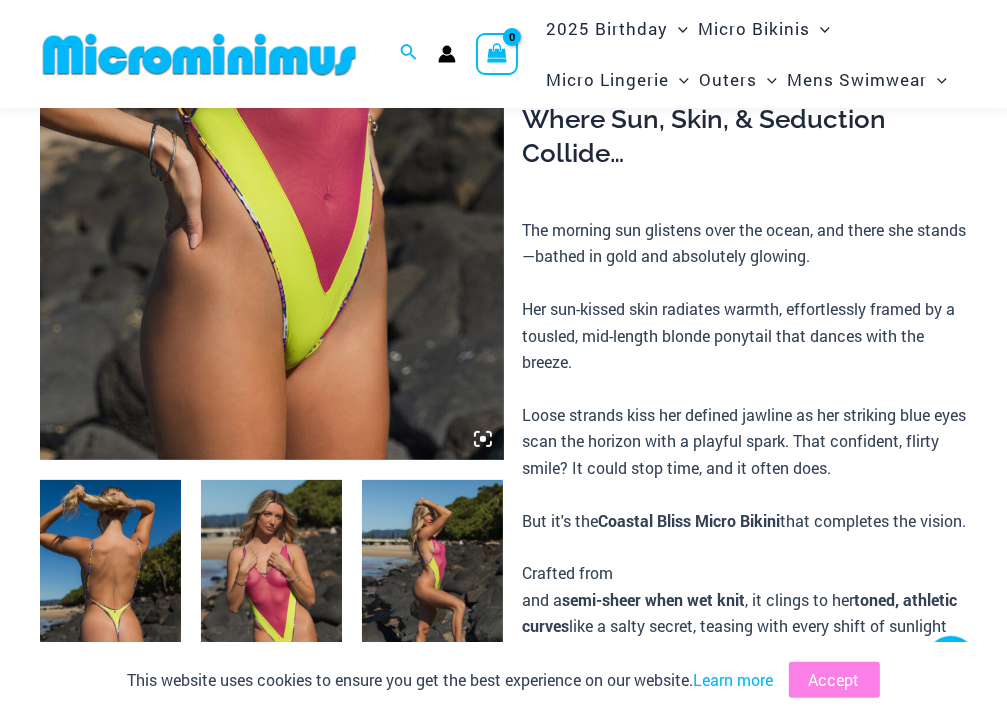 click at bounding box center (272, 111) 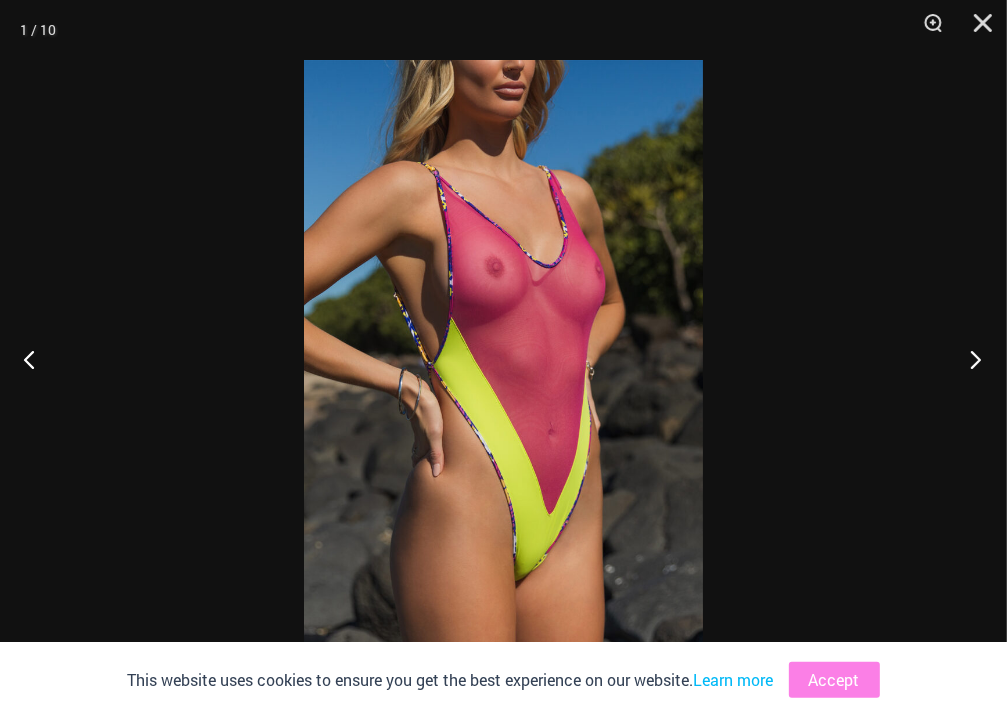 click at bounding box center (969, 359) 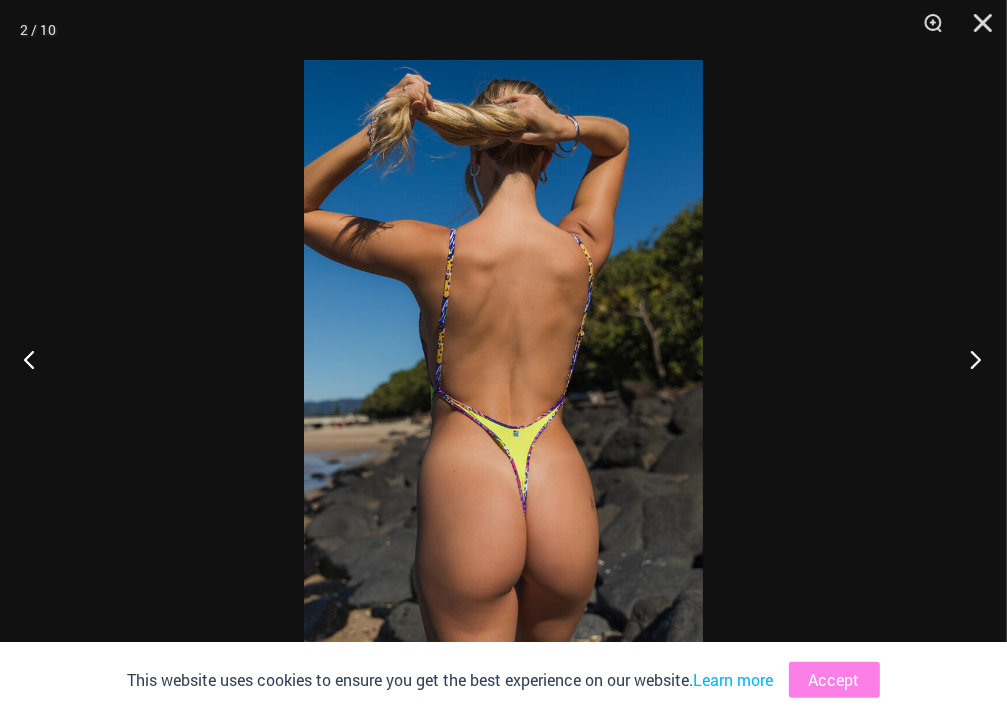 click at bounding box center (969, 359) 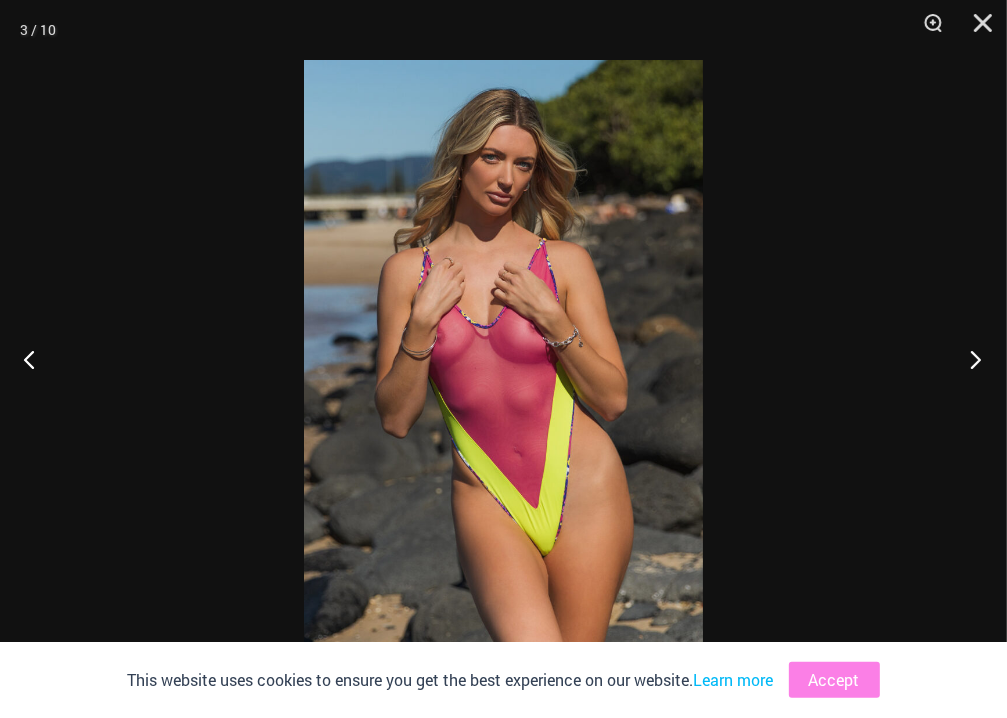 click at bounding box center (969, 359) 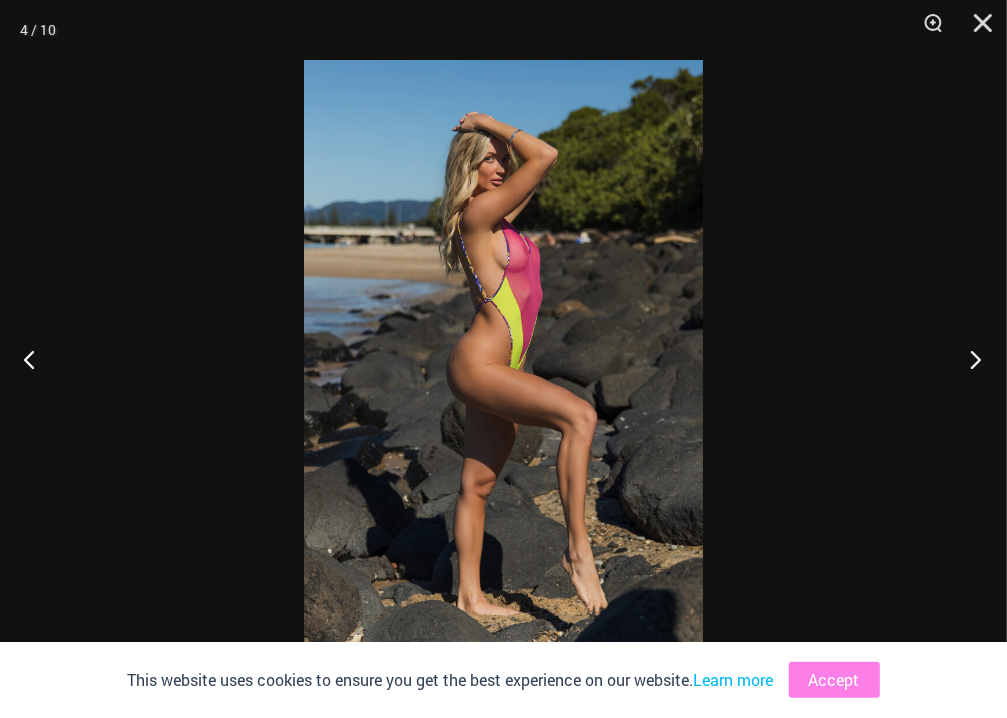 click at bounding box center [969, 359] 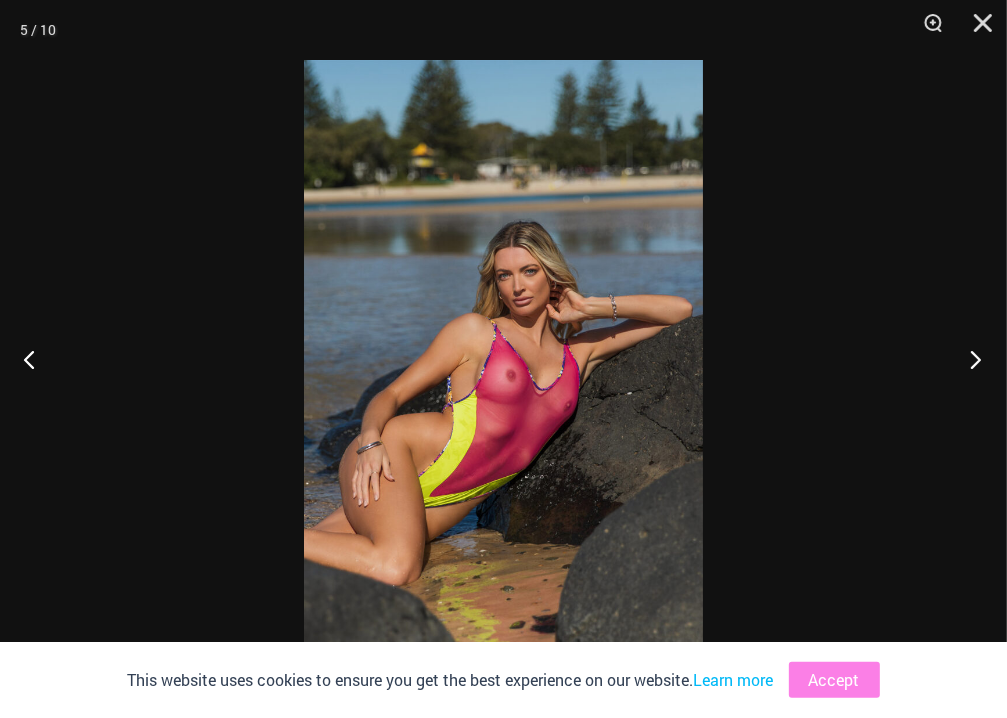 click at bounding box center (969, 359) 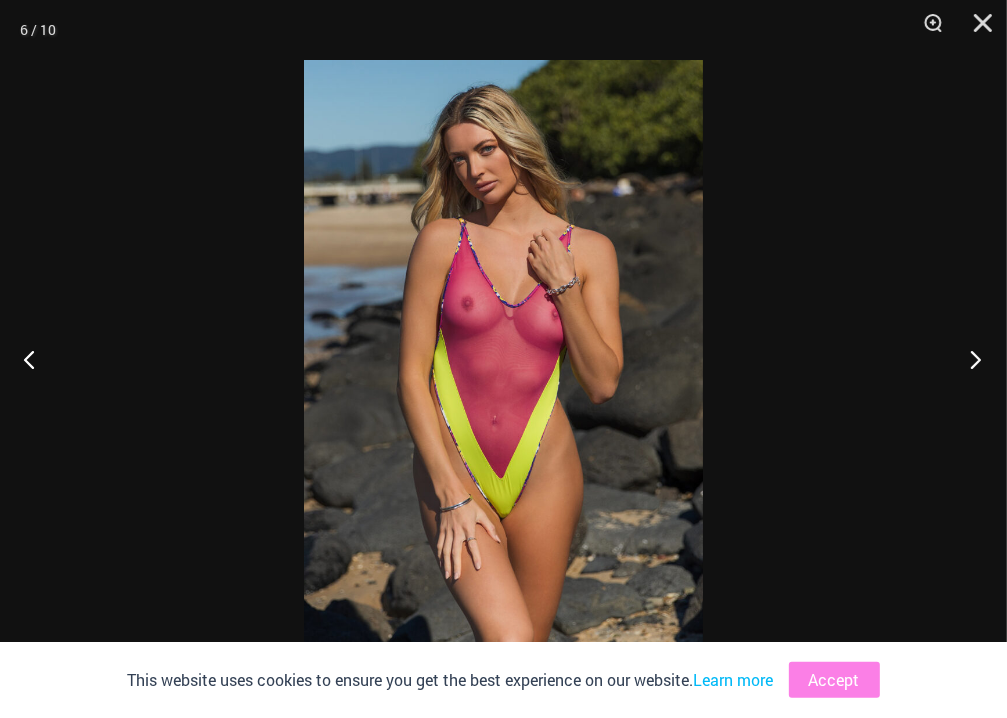 click at bounding box center [969, 359] 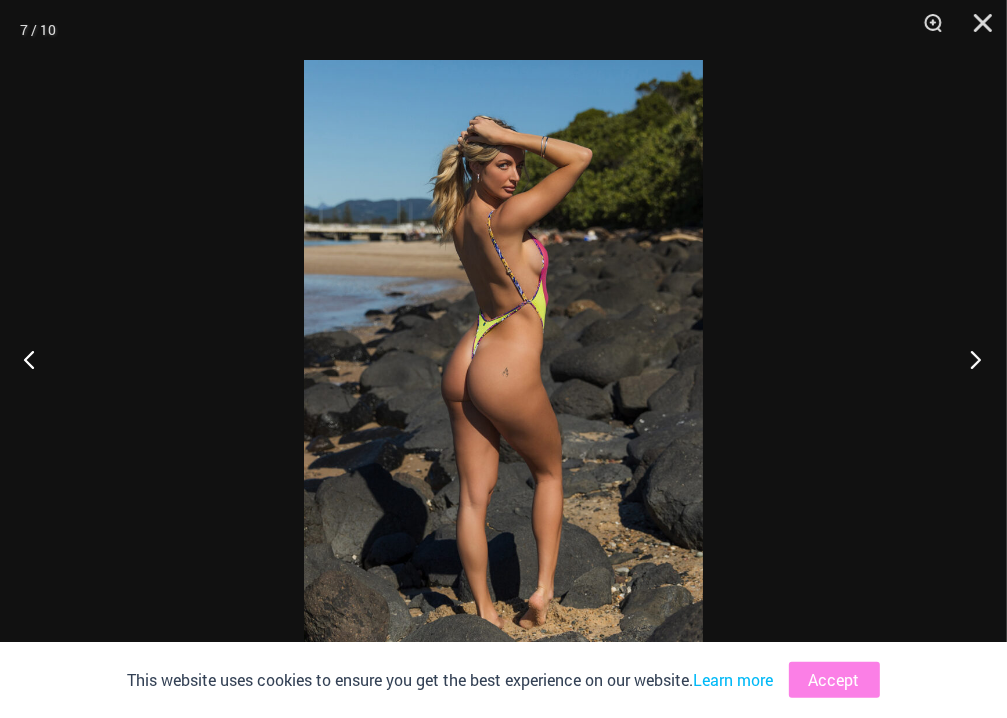 click at bounding box center (969, 359) 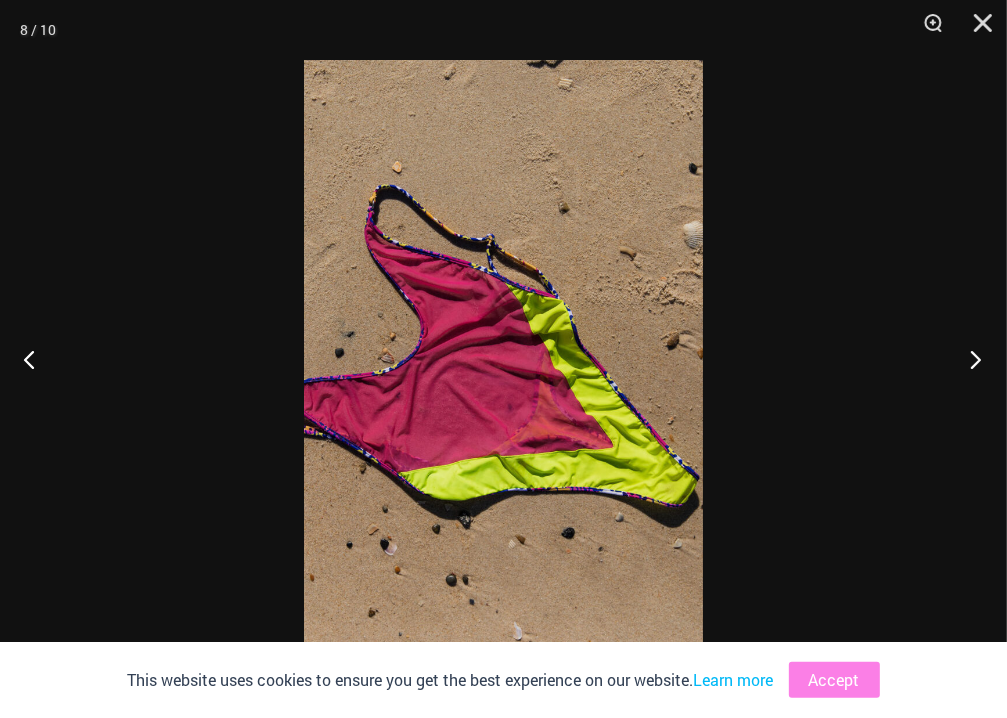 click at bounding box center (969, 359) 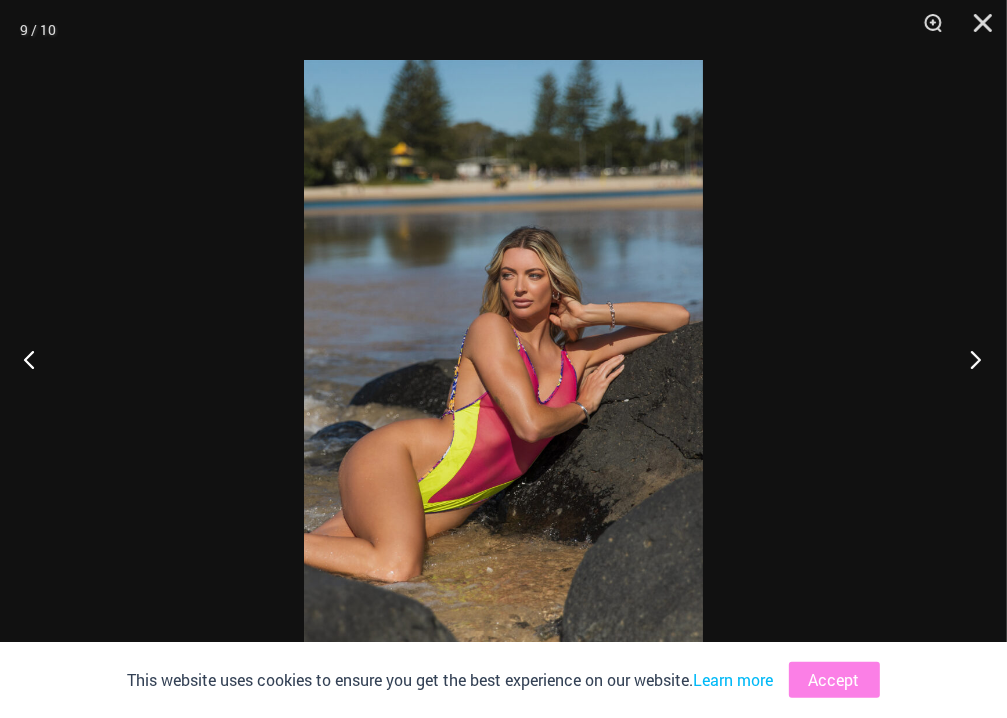 click at bounding box center (969, 359) 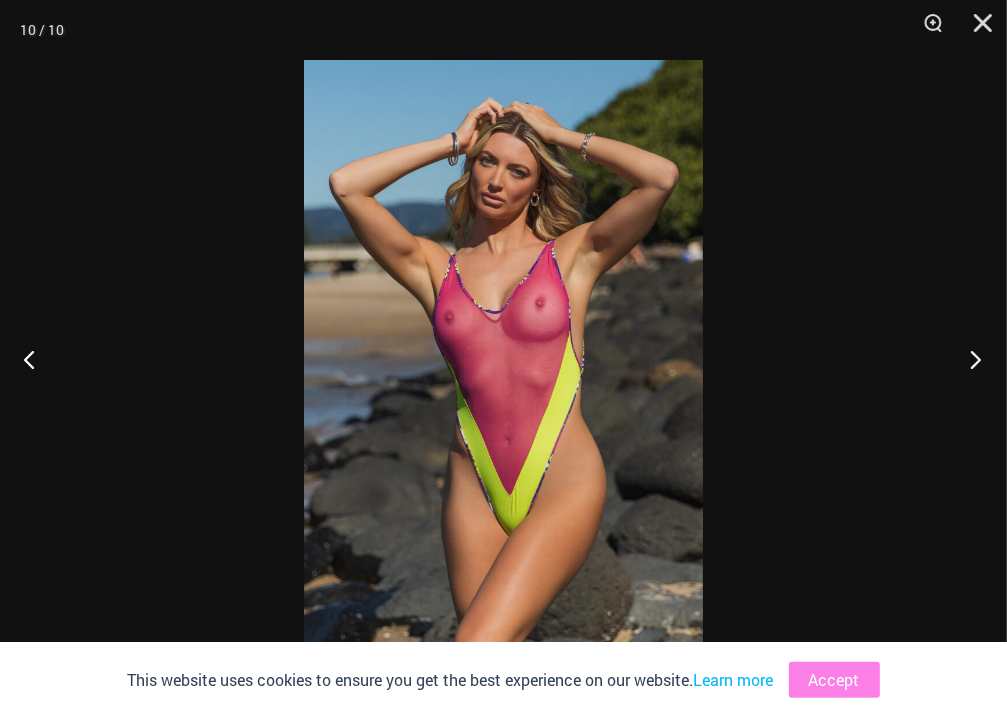 click at bounding box center (969, 359) 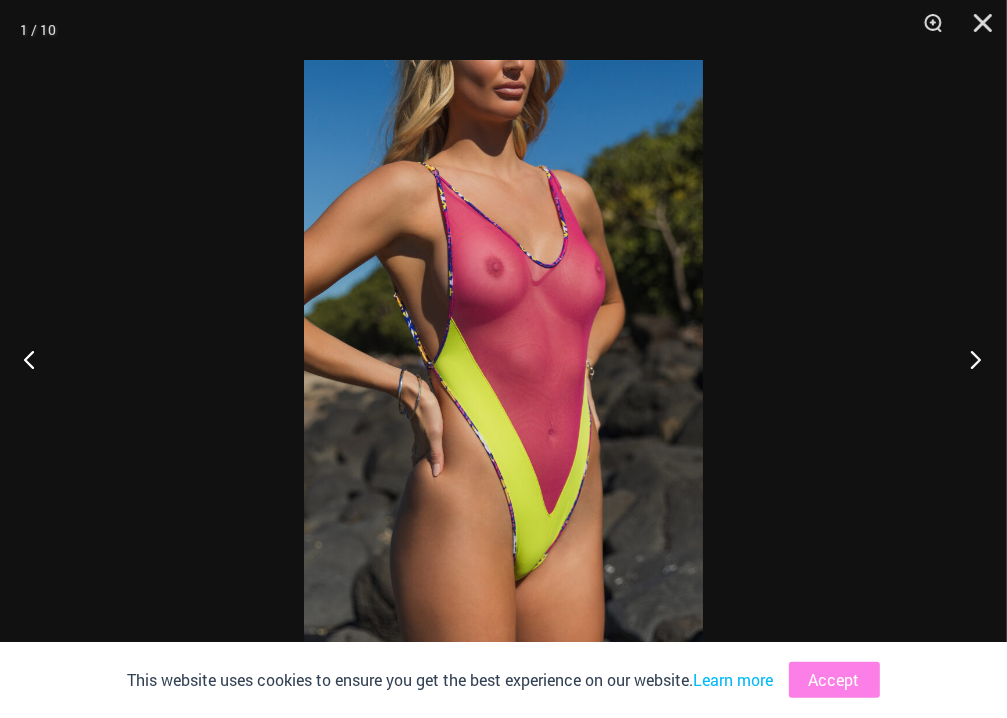 click at bounding box center [969, 359] 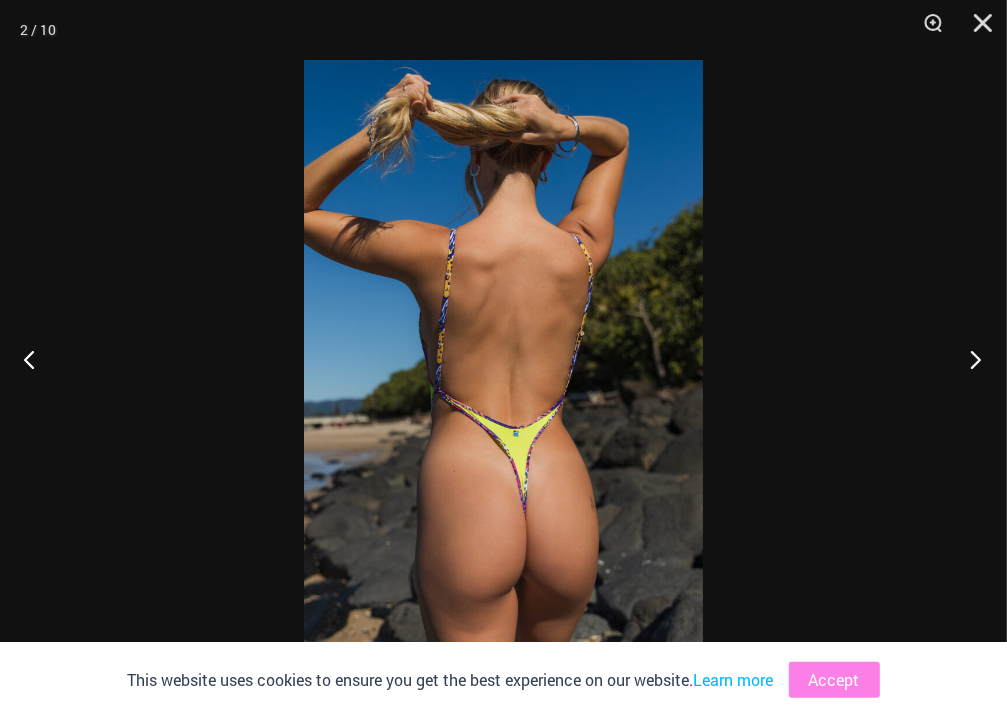 click at bounding box center (969, 359) 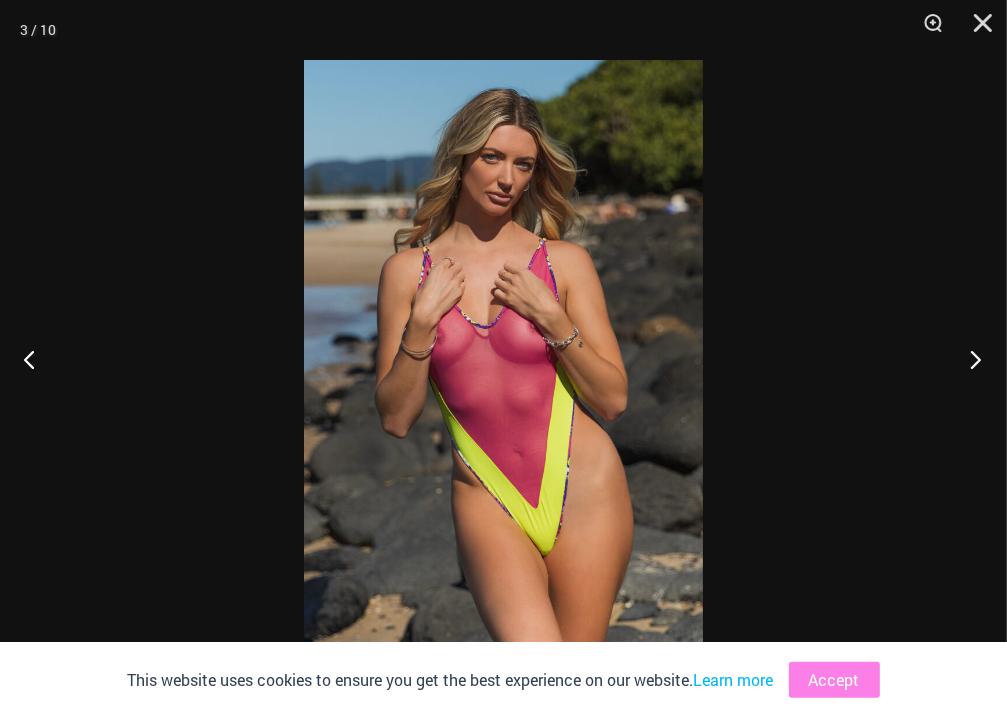 click at bounding box center [969, 359] 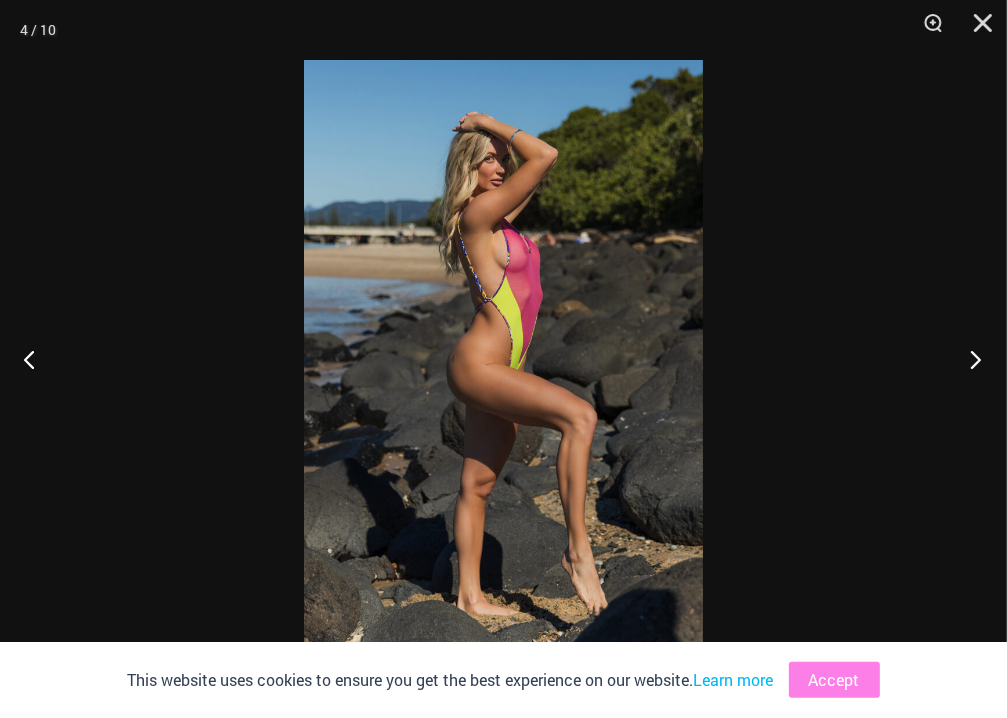 click at bounding box center (969, 359) 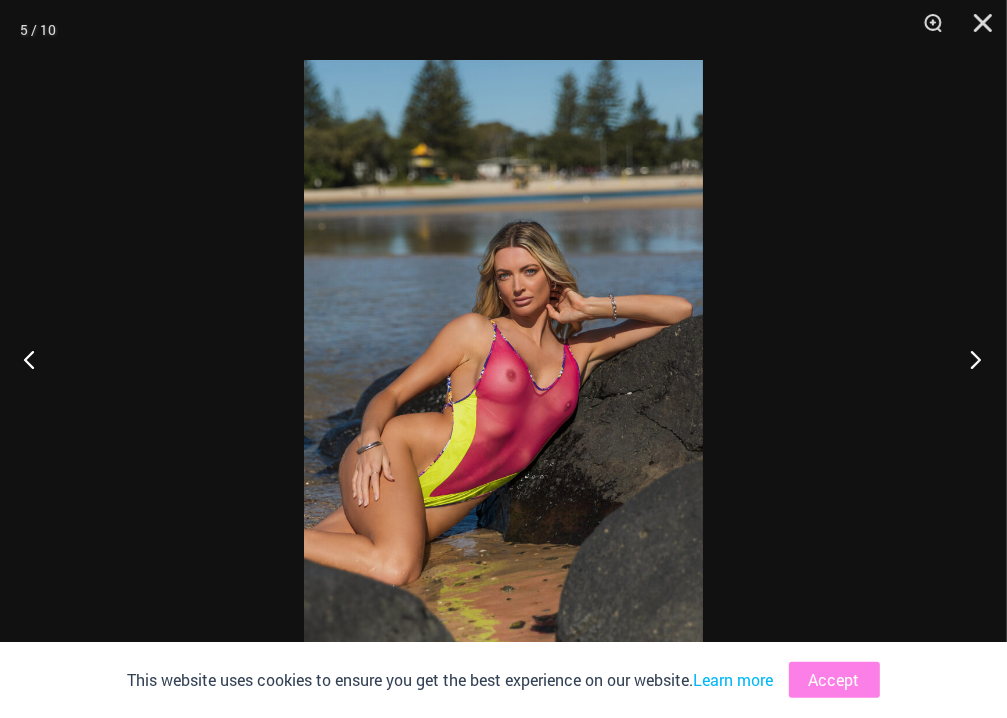 click at bounding box center [969, 359] 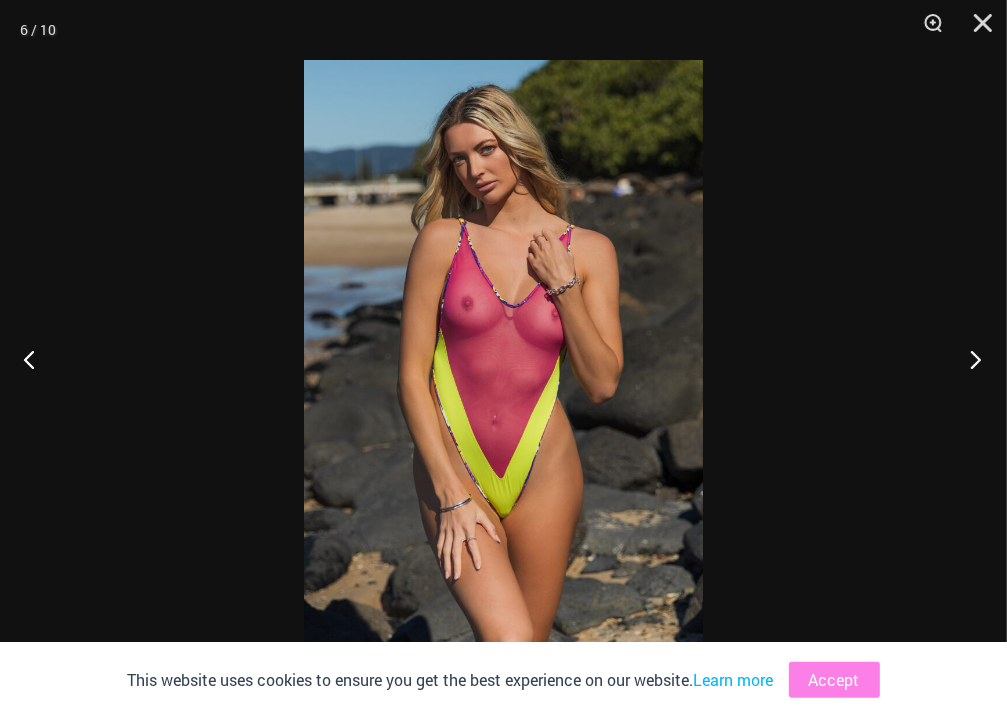 click at bounding box center [969, 359] 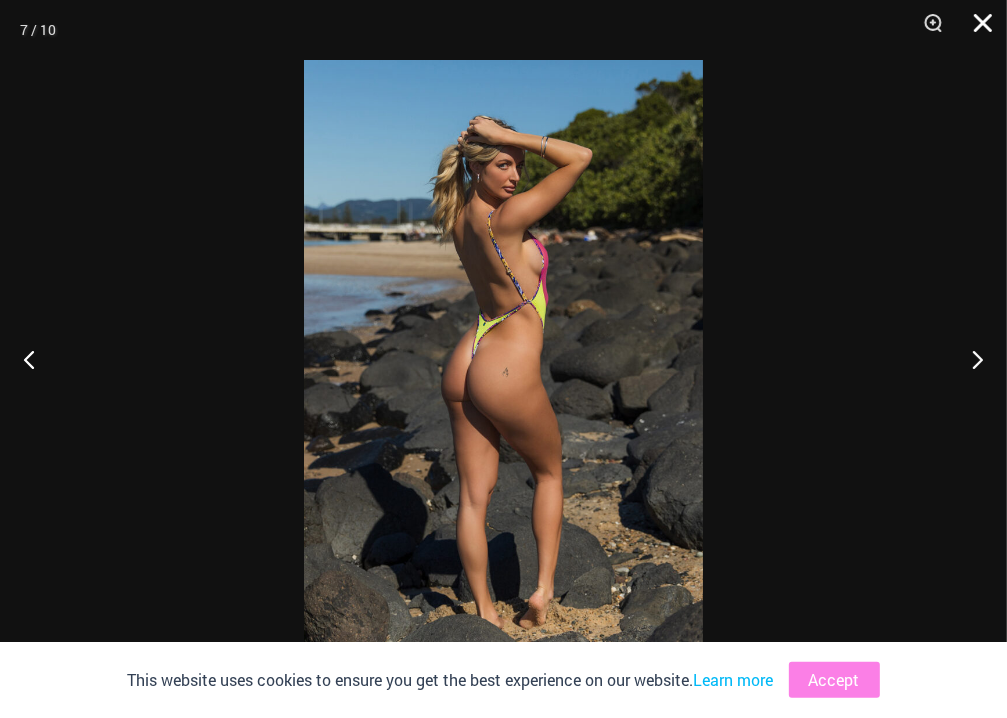 click at bounding box center (976, 30) 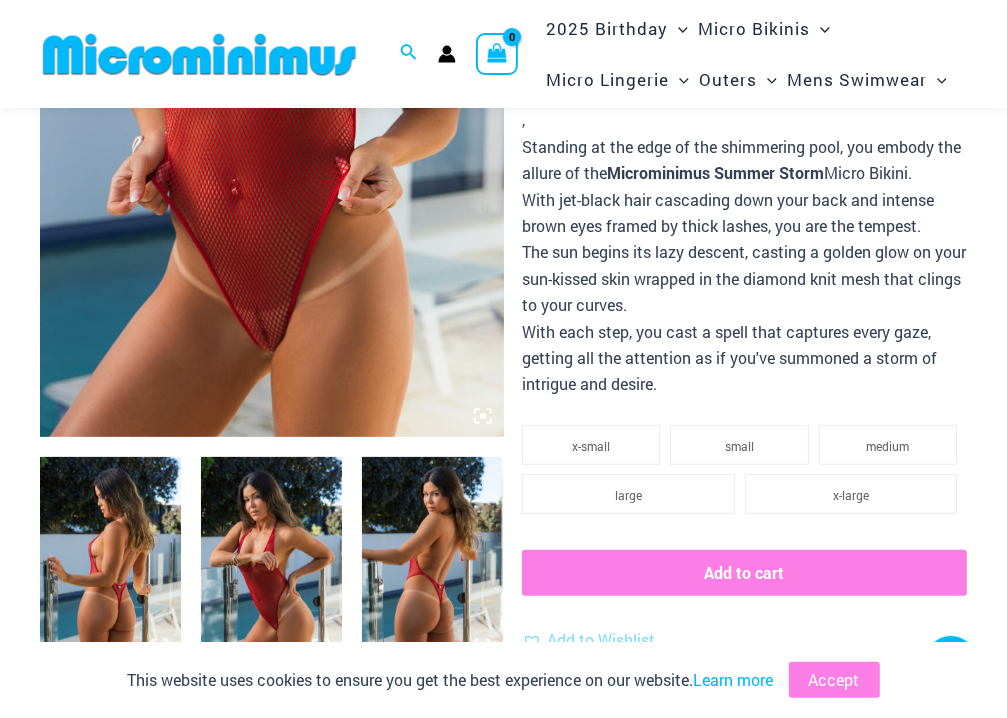 scroll, scrollTop: 483, scrollLeft: 0, axis: vertical 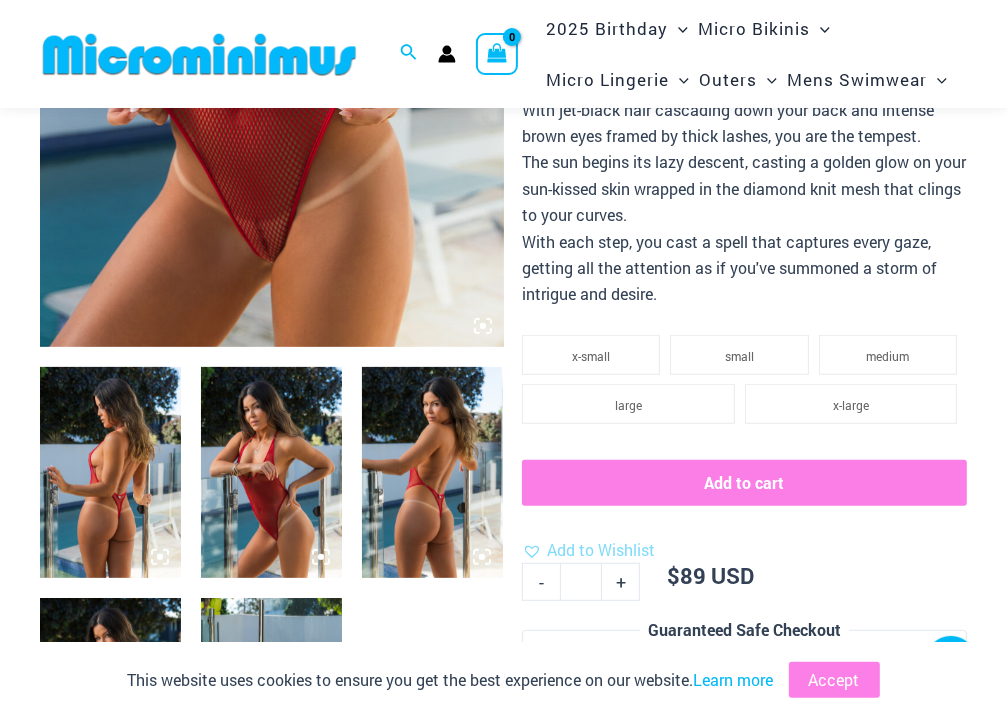 click at bounding box center [110, 473] 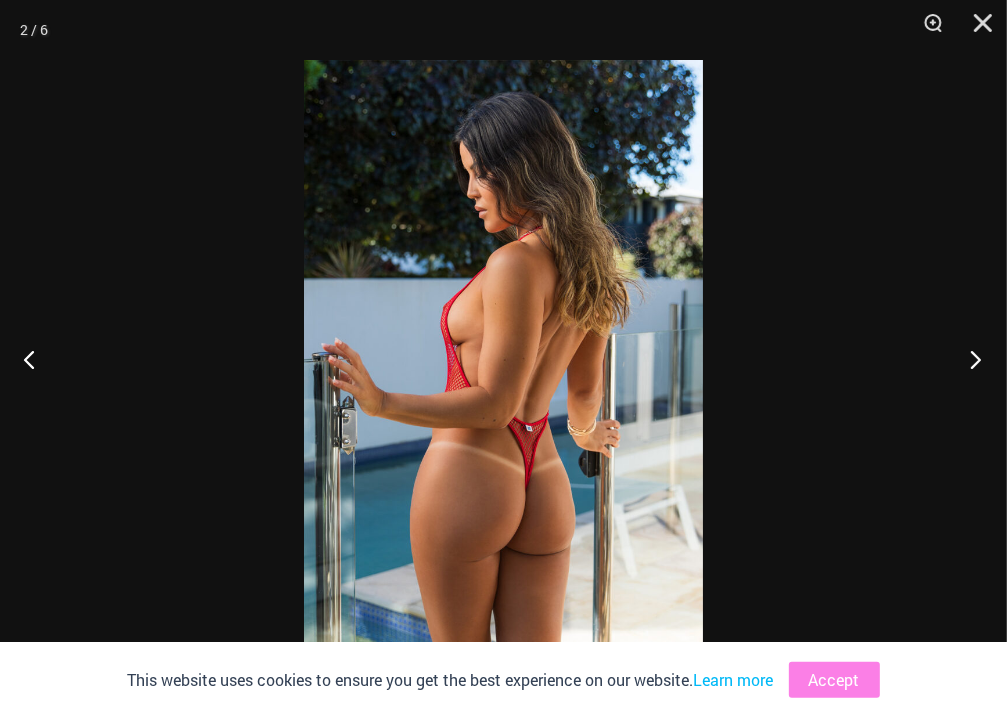 click at bounding box center (969, 359) 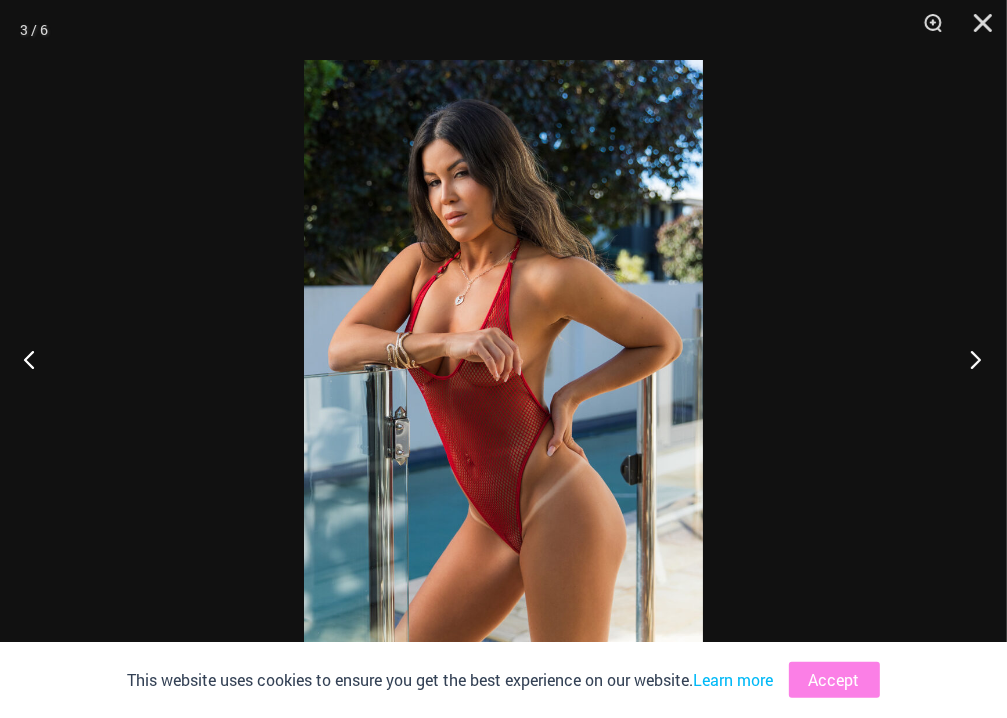 click at bounding box center [969, 359] 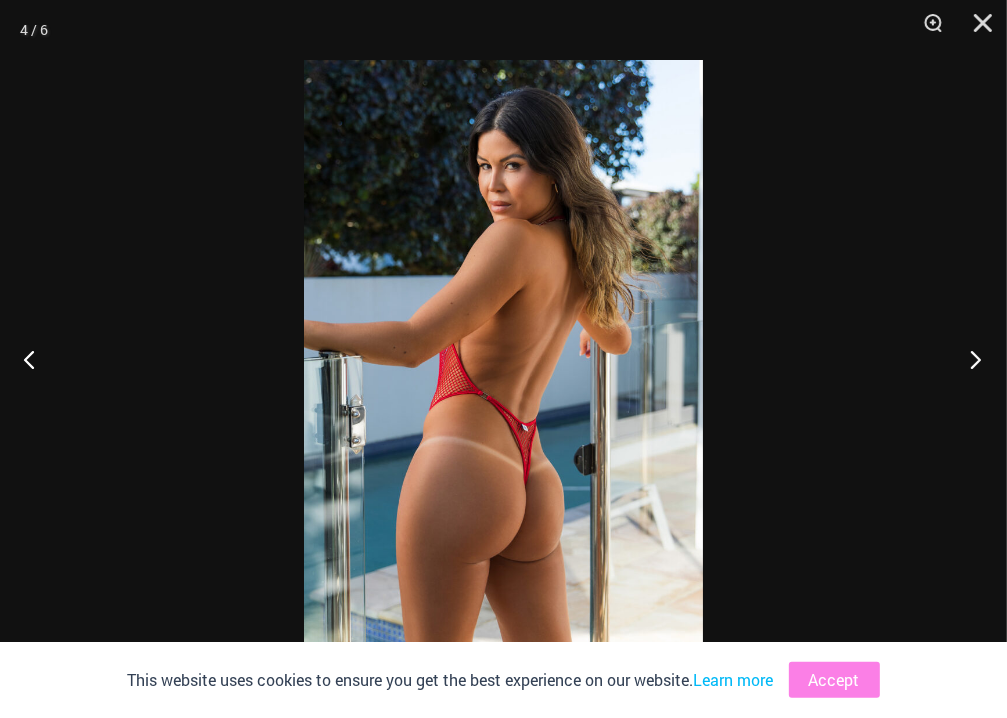 click at bounding box center [969, 359] 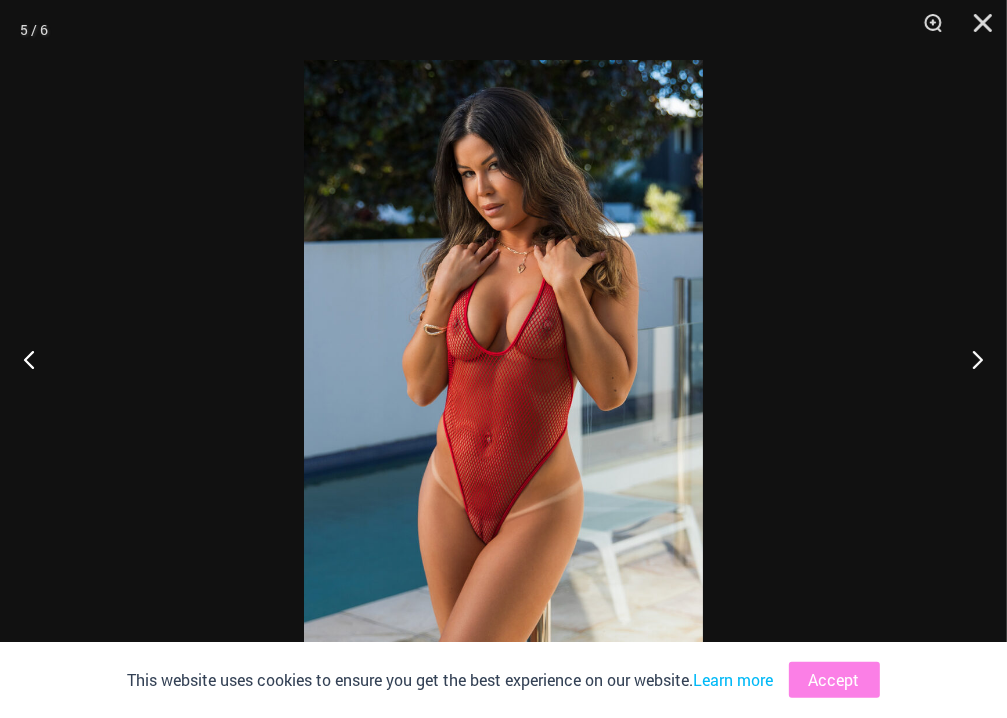 click at bounding box center (503, 359) 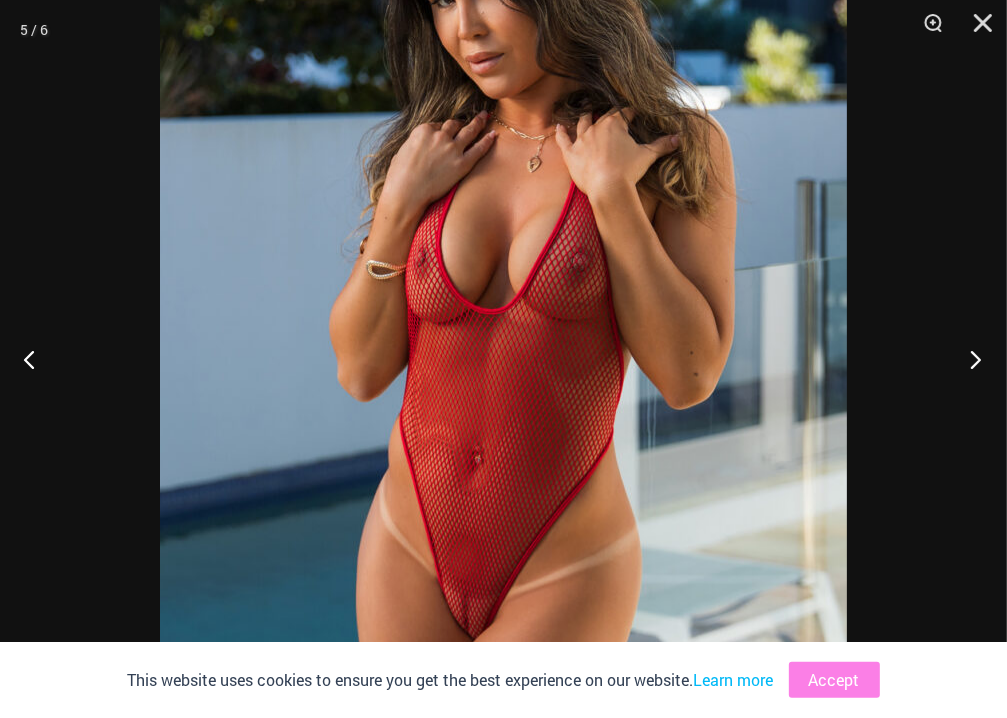 click at bounding box center [969, 359] 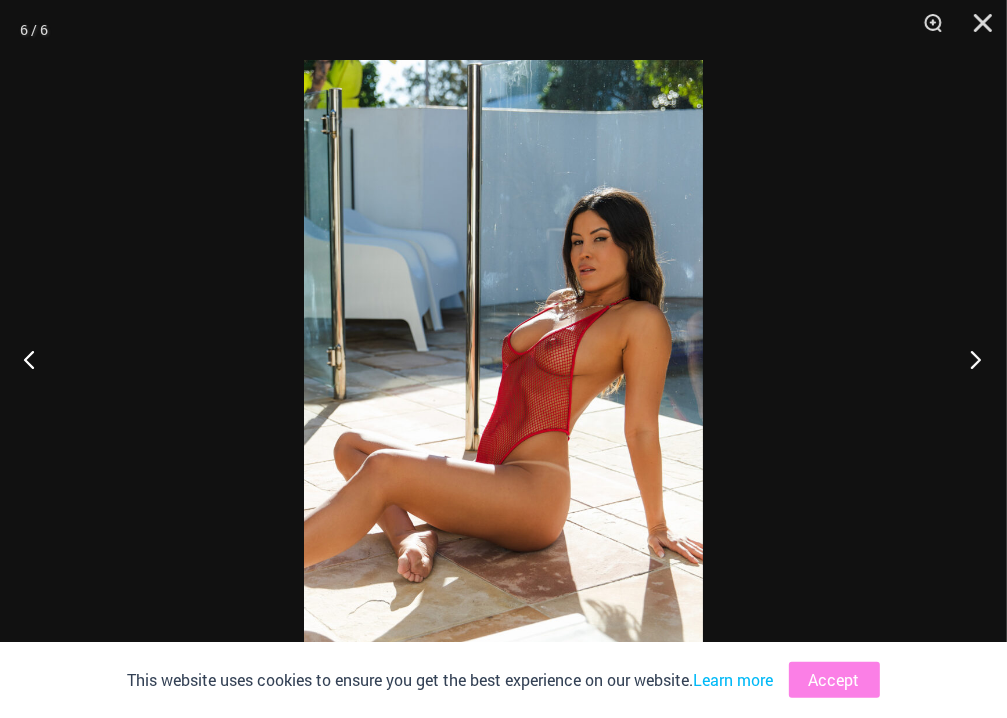 click at bounding box center [969, 359] 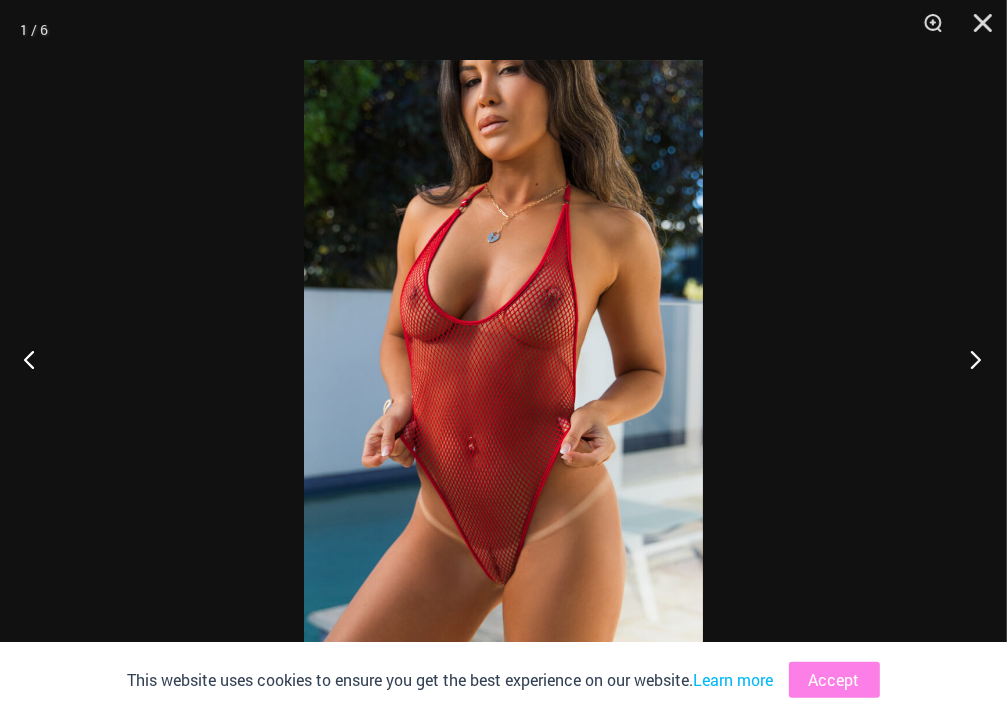 click at bounding box center [969, 359] 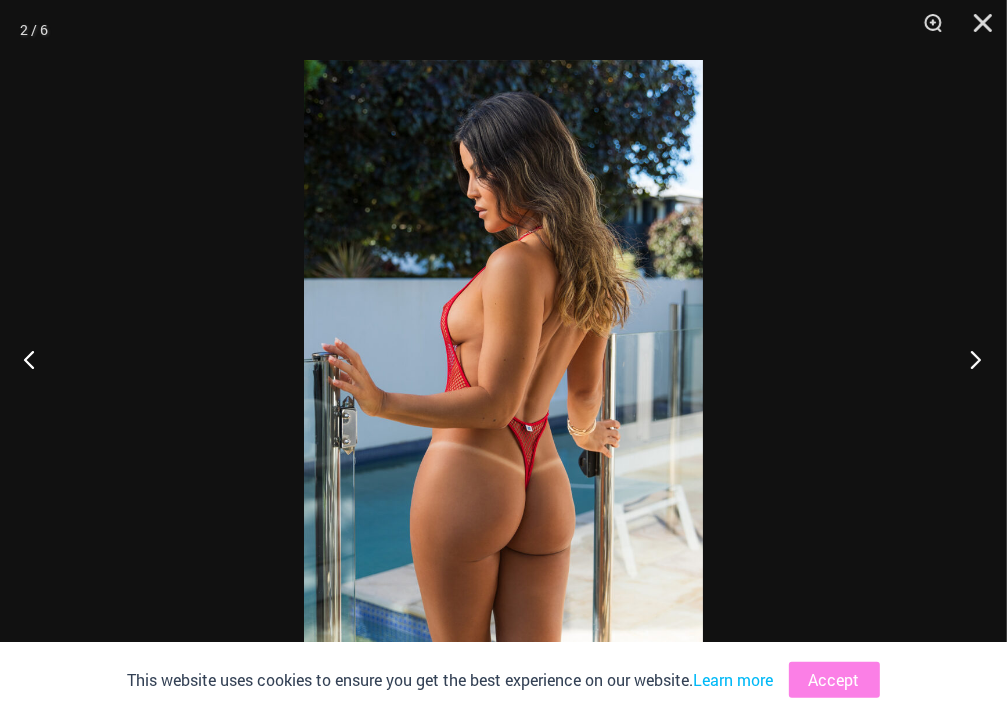 click at bounding box center [969, 359] 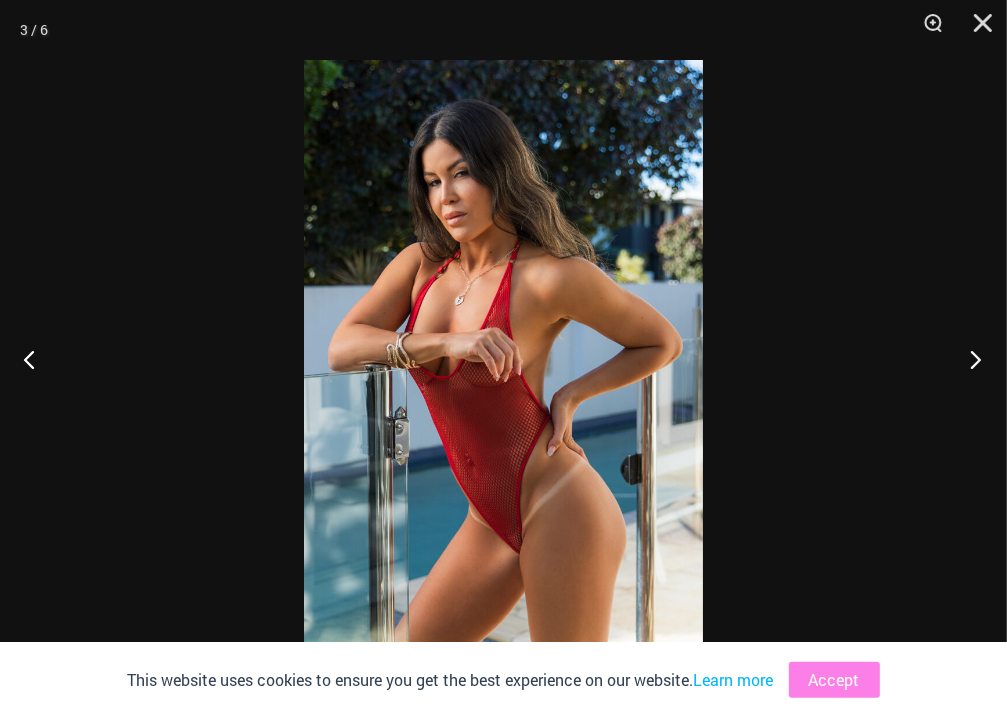 click at bounding box center (969, 359) 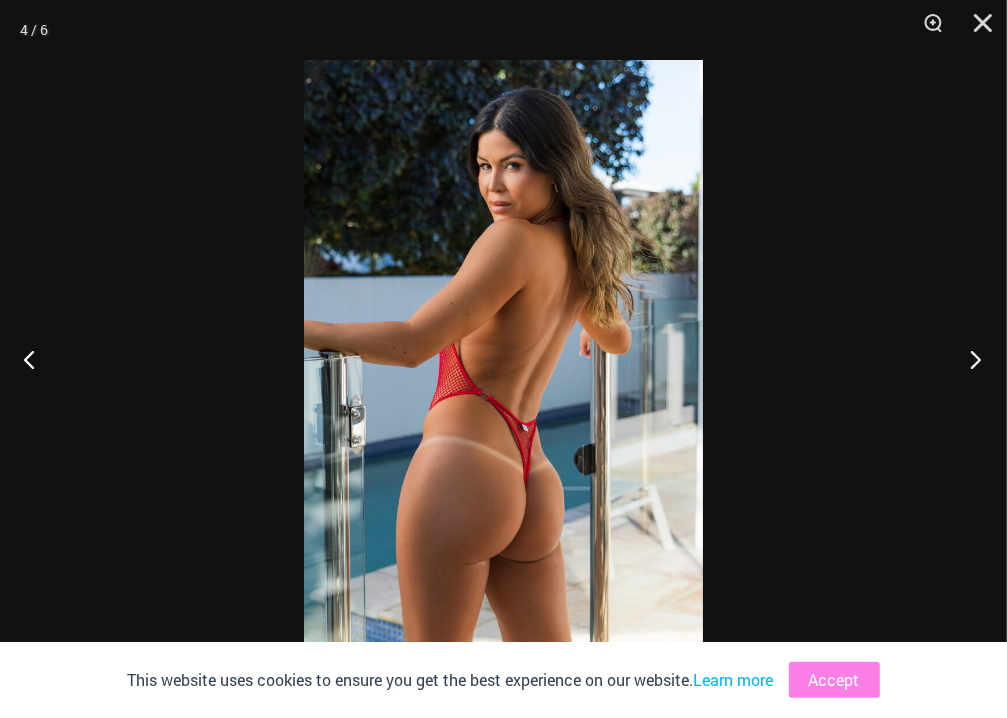 click at bounding box center (969, 359) 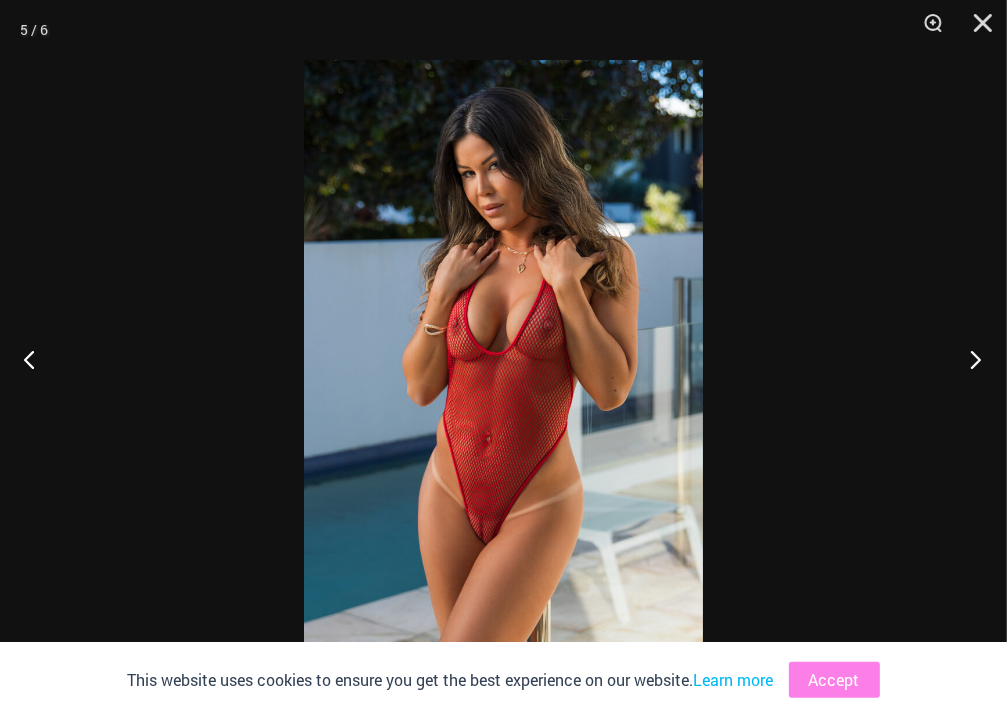 click at bounding box center (969, 359) 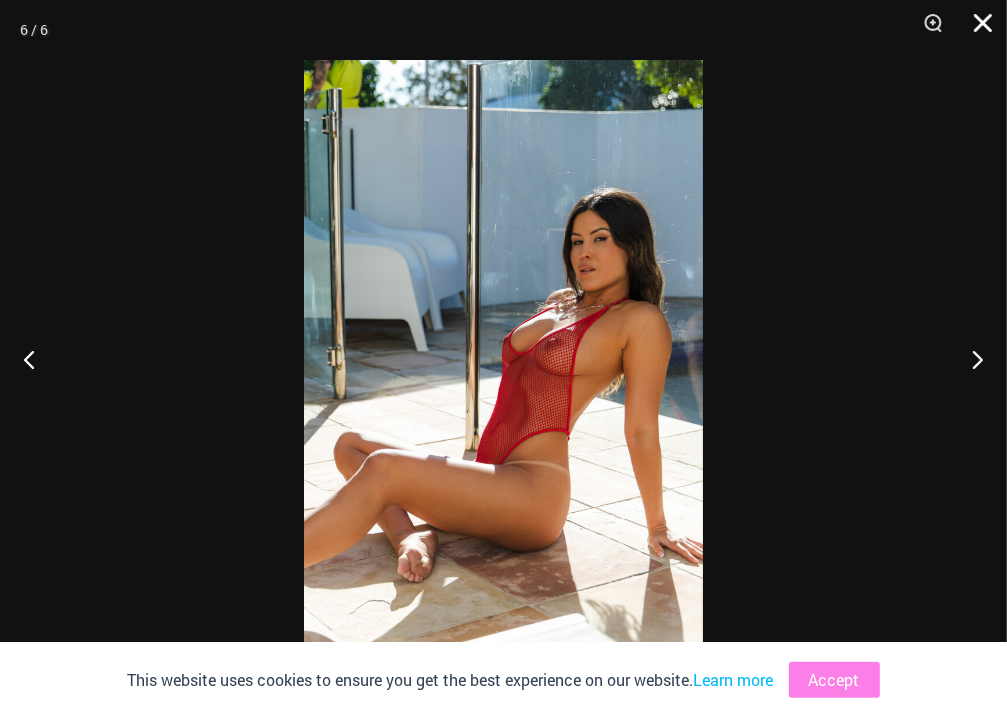 click at bounding box center [976, 30] 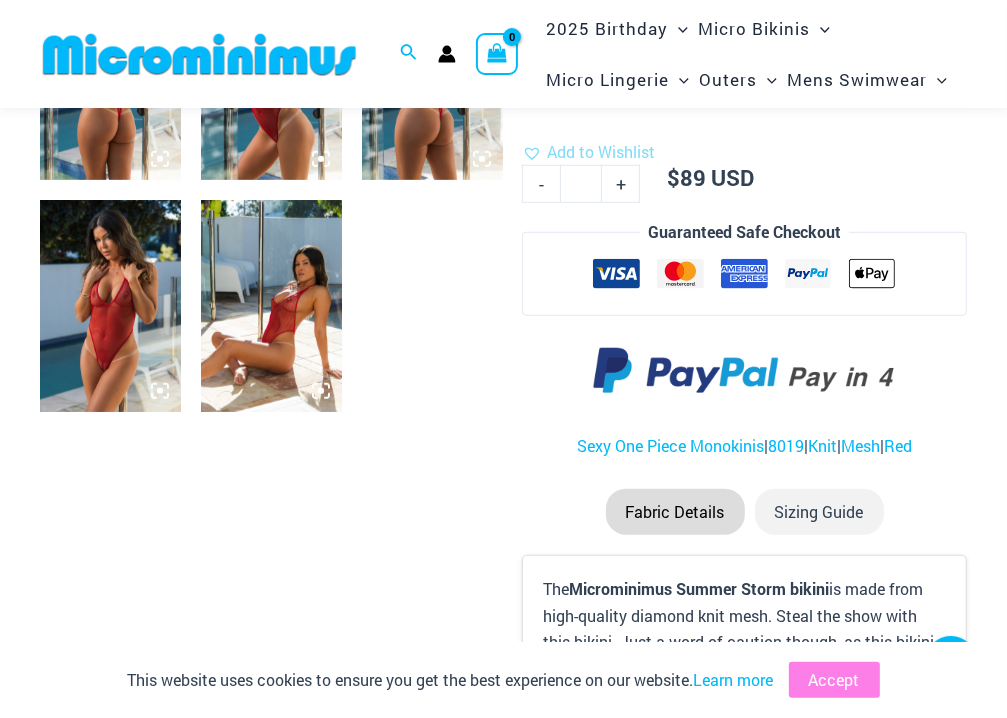scroll, scrollTop: 883, scrollLeft: 0, axis: vertical 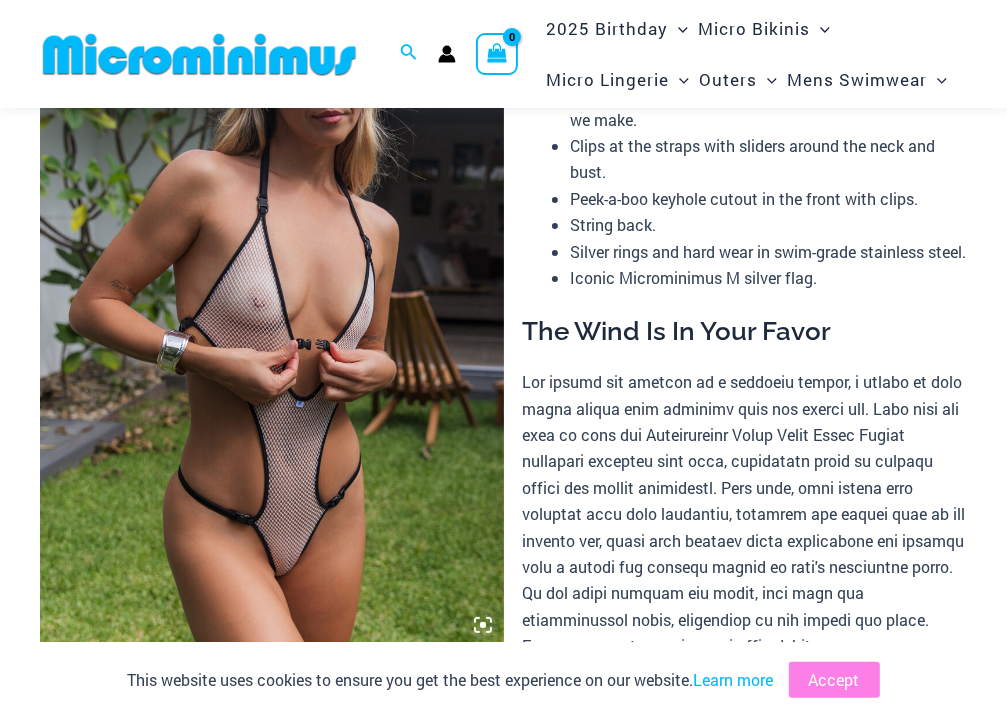 click at bounding box center (272, 297) 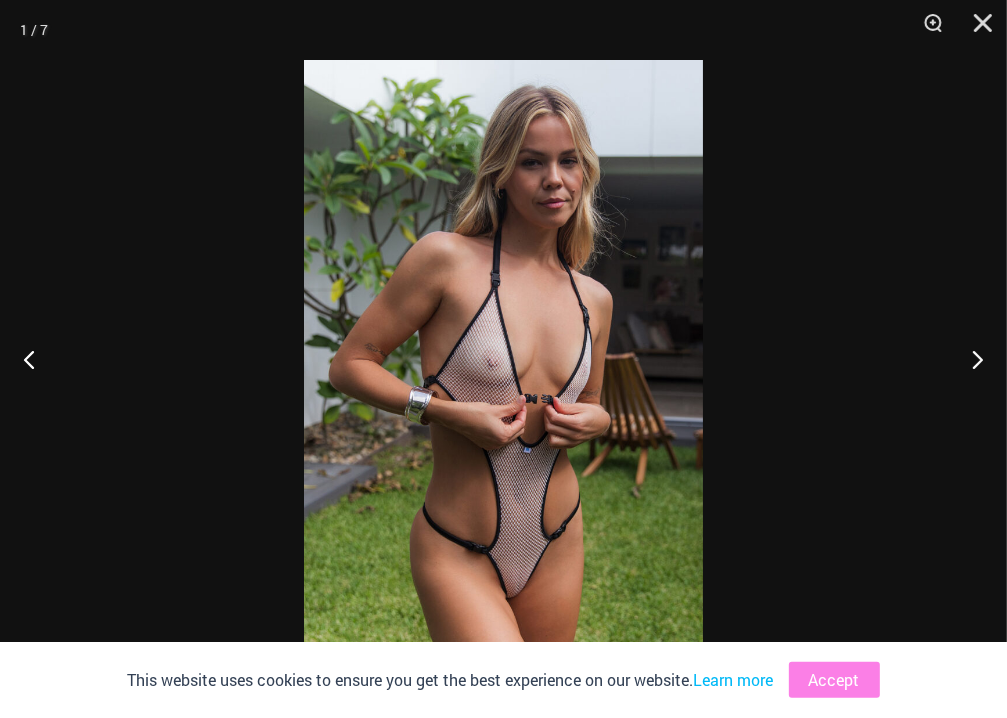 click at bounding box center [503, 359] 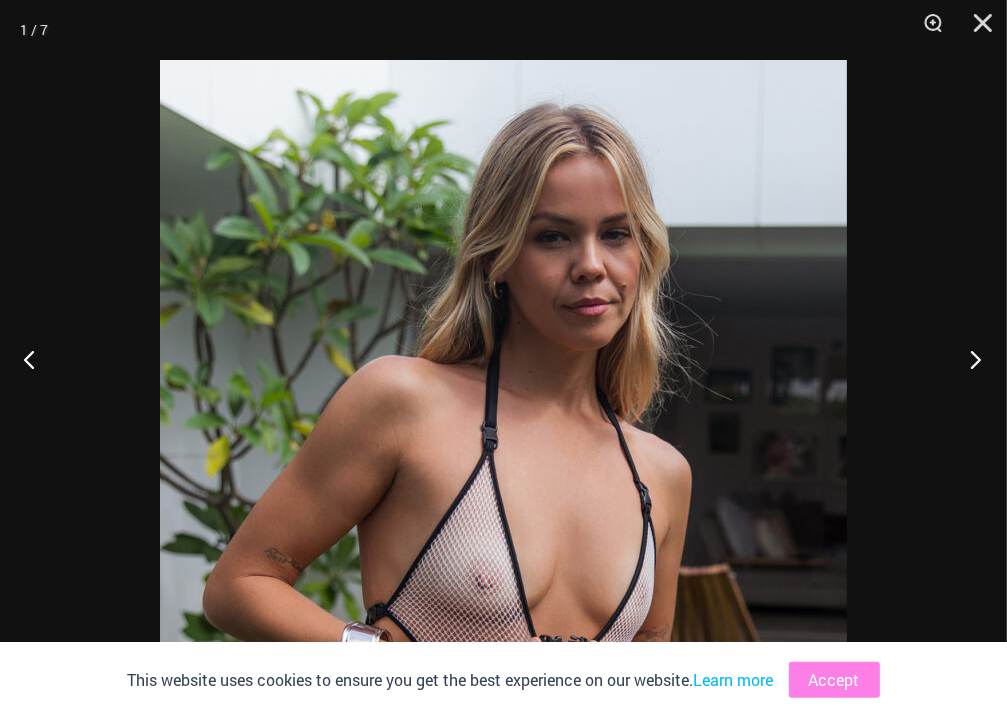 click at bounding box center (969, 359) 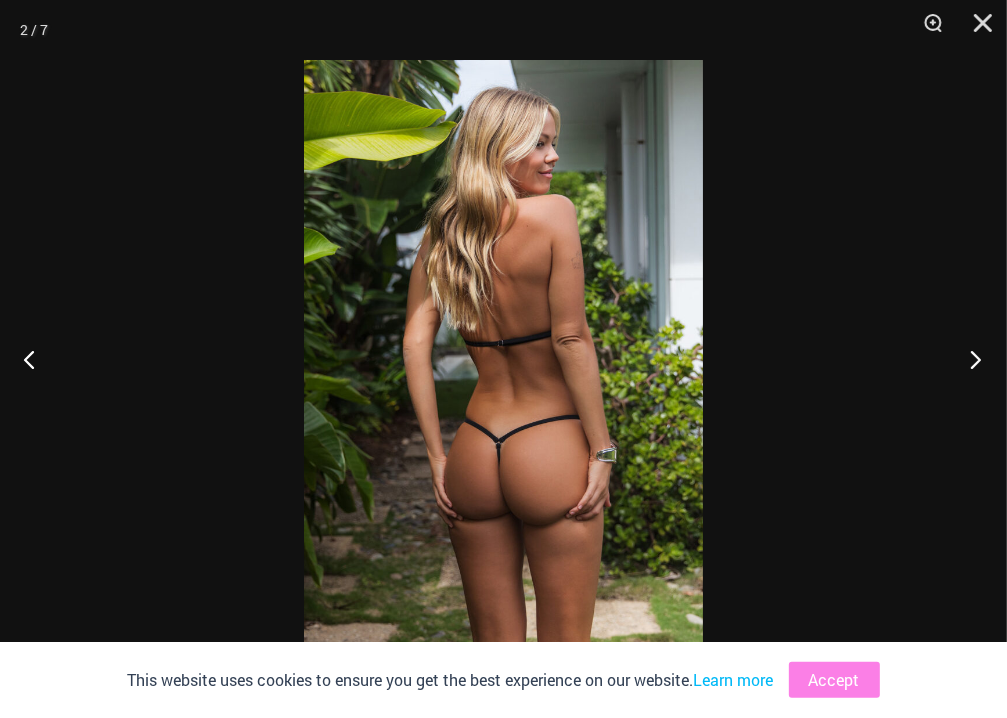 click at bounding box center [969, 359] 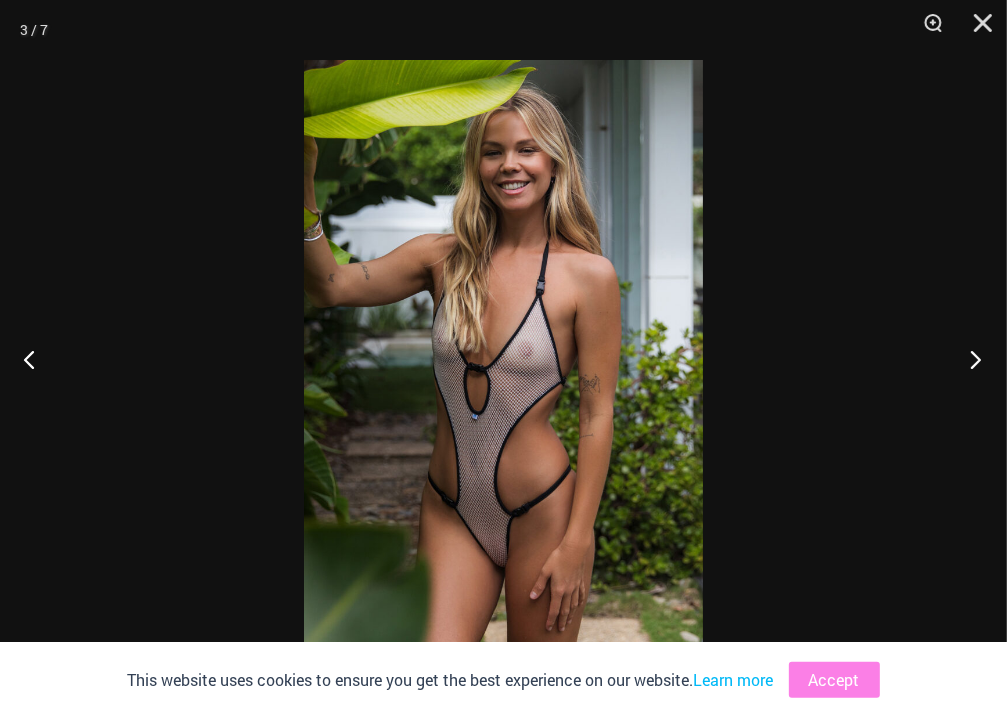 click at bounding box center [969, 359] 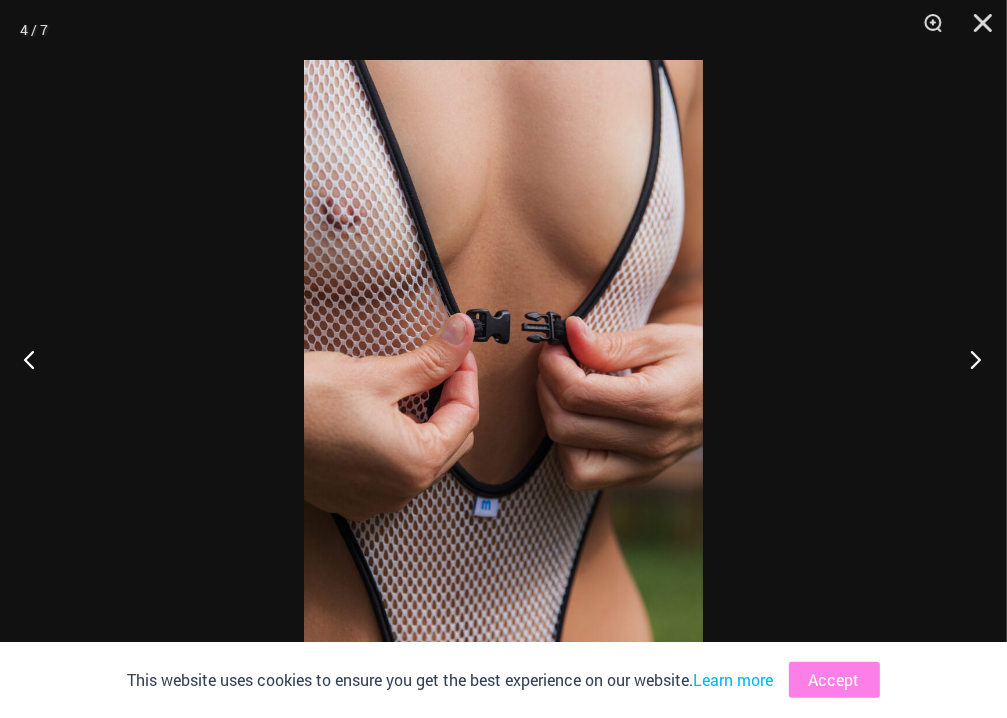 click at bounding box center (969, 359) 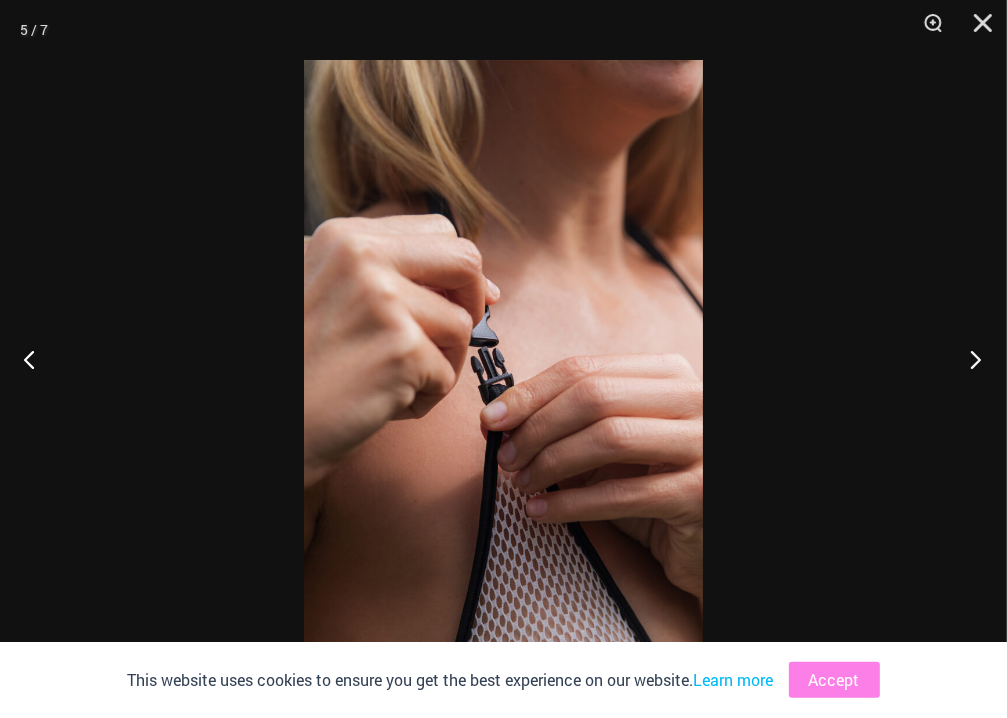 click at bounding box center (969, 359) 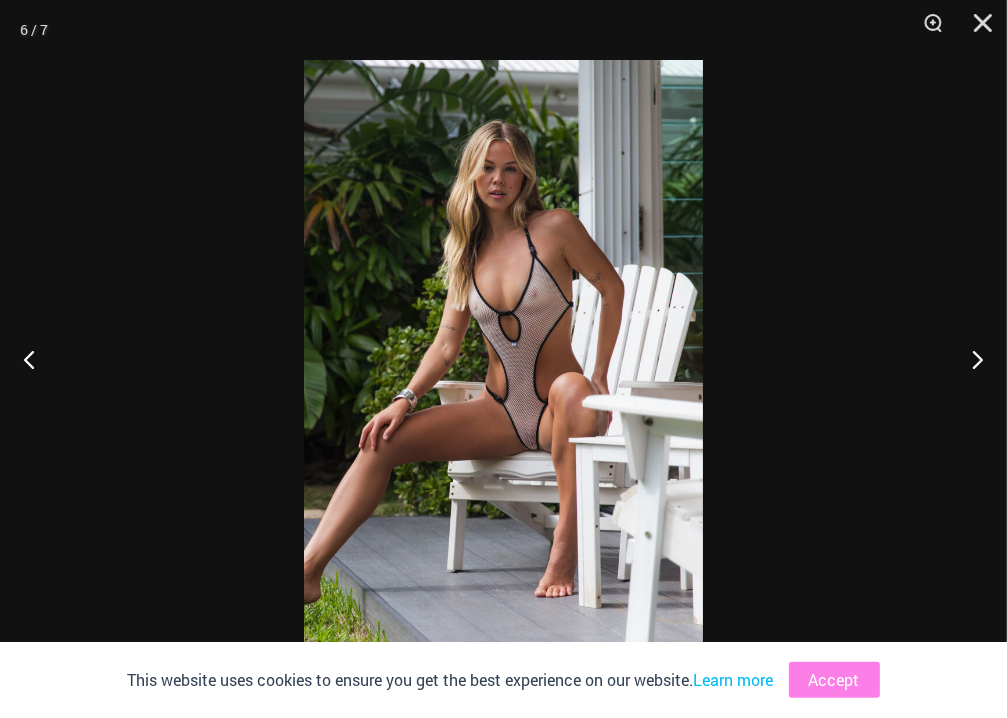 click at bounding box center [503, 359] 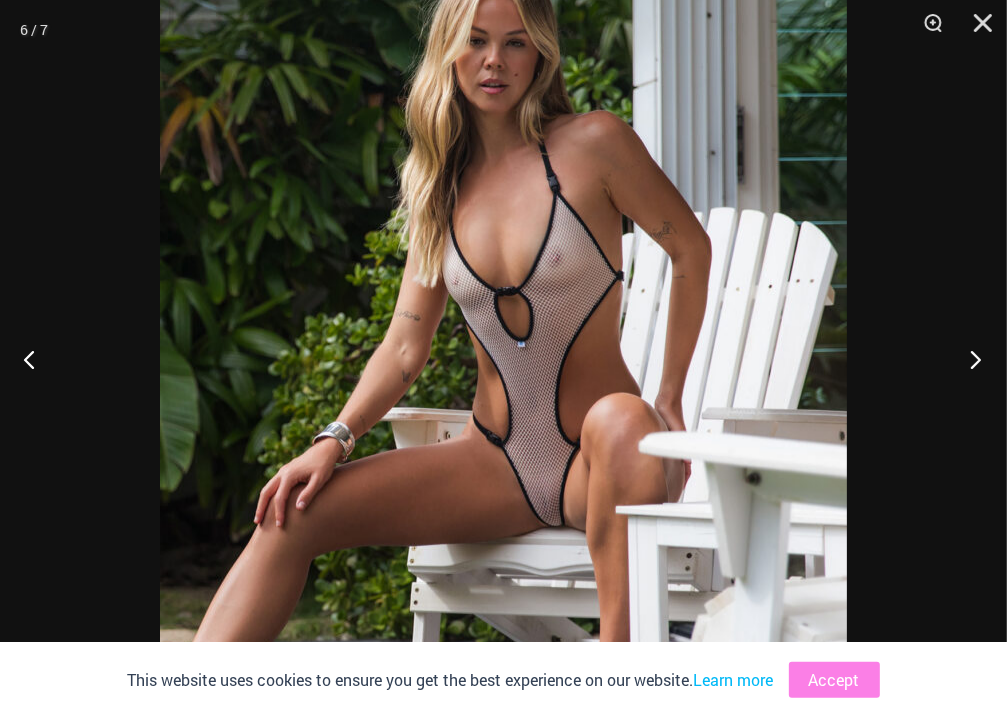 click at bounding box center [969, 359] 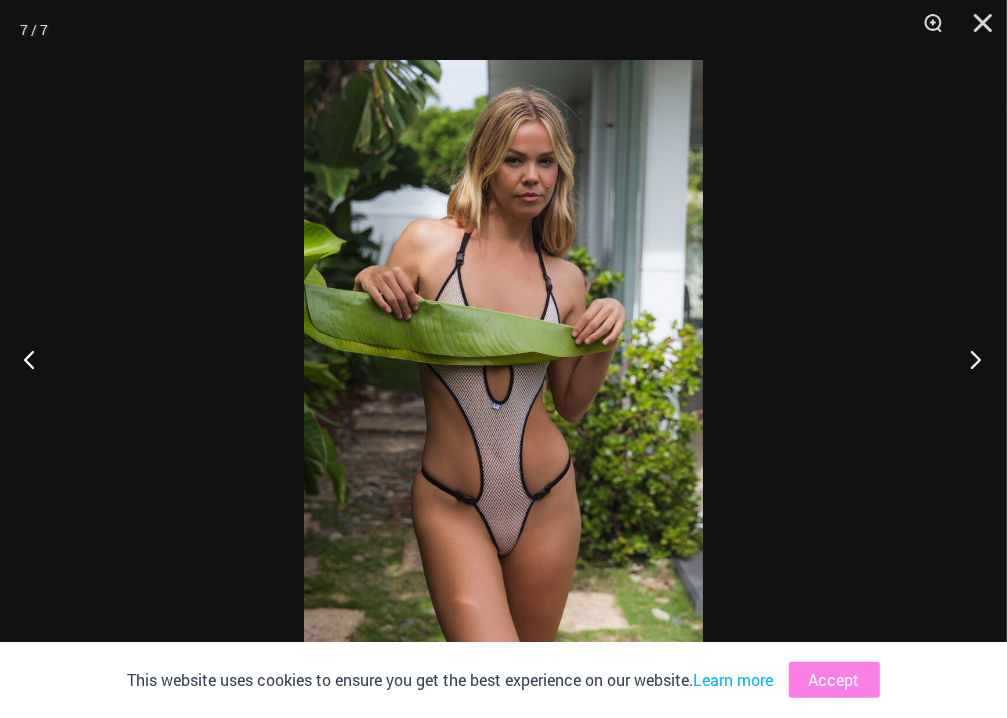 click at bounding box center [969, 359] 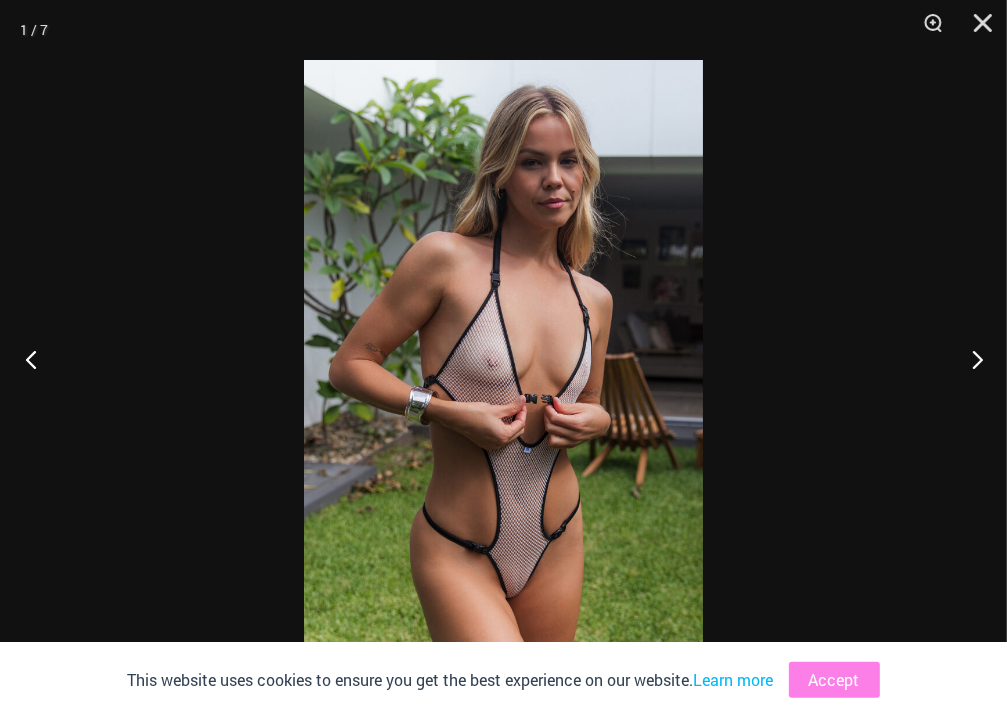 click at bounding box center [37, 359] 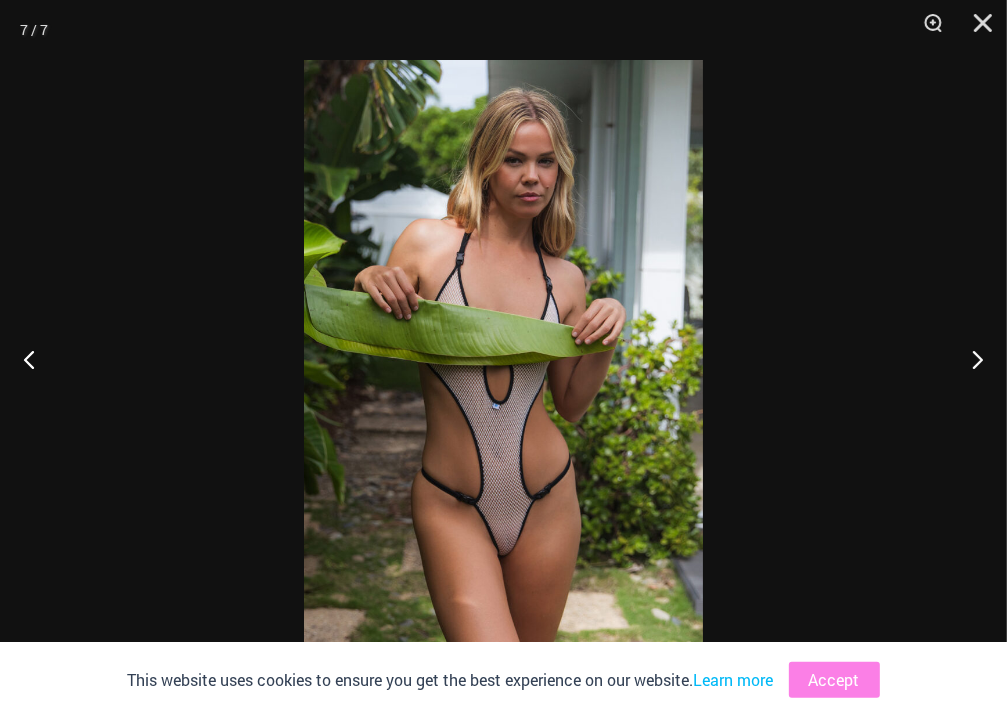 click at bounding box center (503, 359) 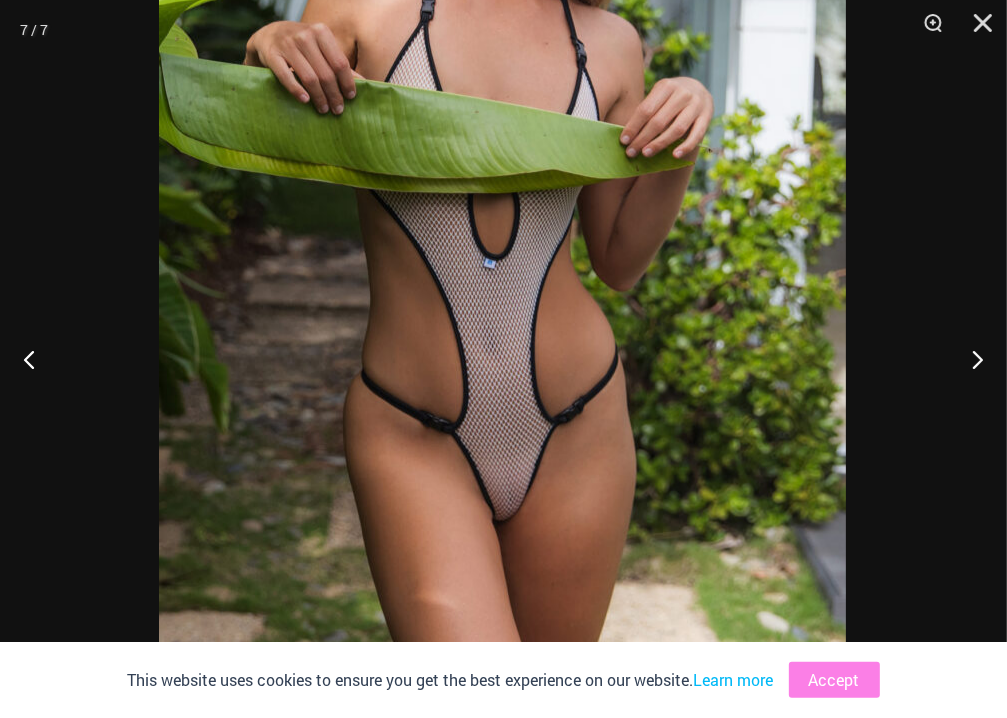 click at bounding box center (502, 182) 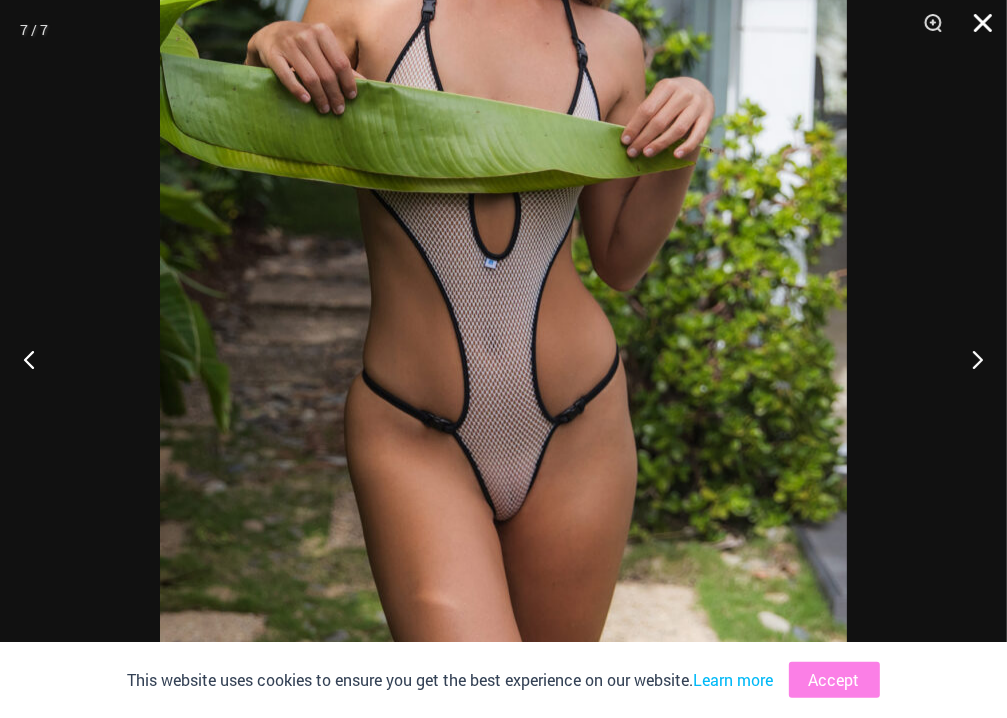 click at bounding box center (976, 30) 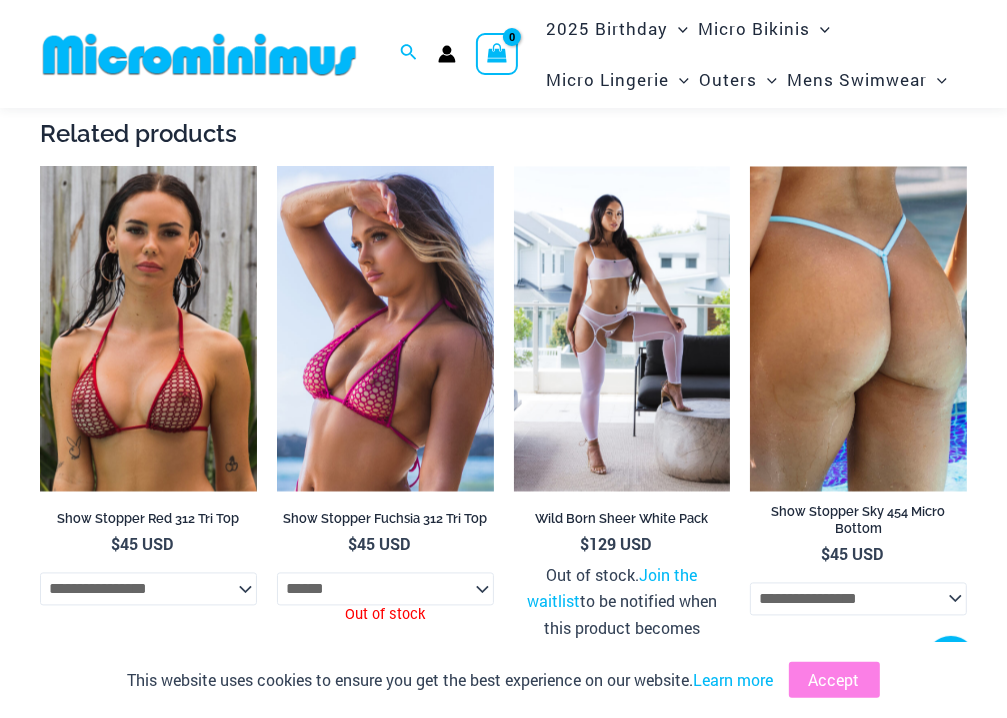 scroll, scrollTop: 2284, scrollLeft: 0, axis: vertical 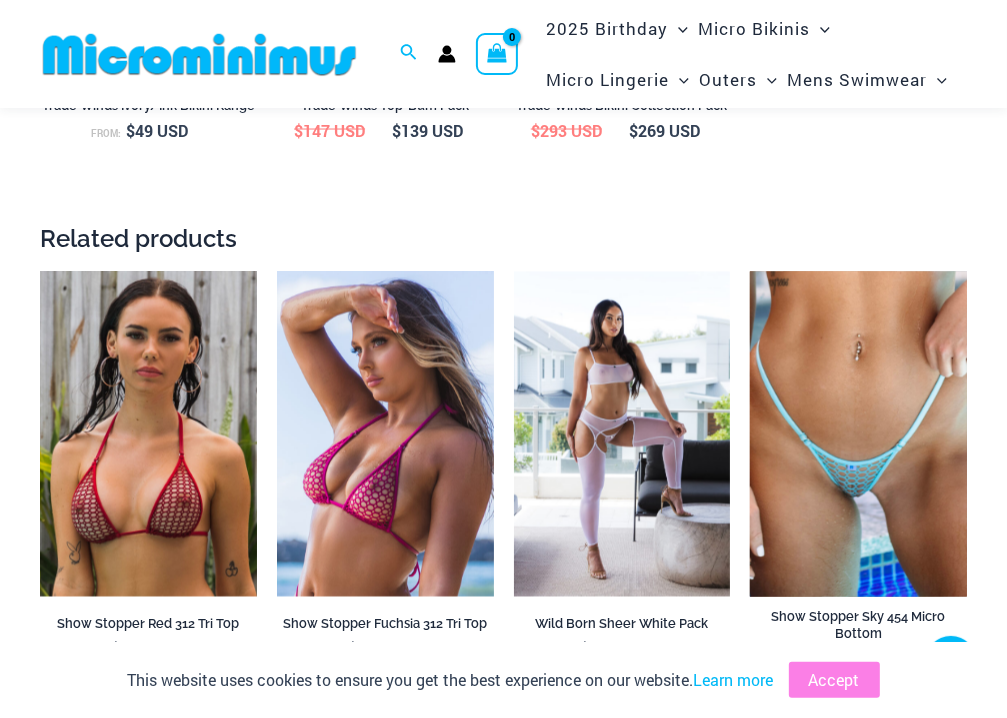 click at bounding box center [858, 434] 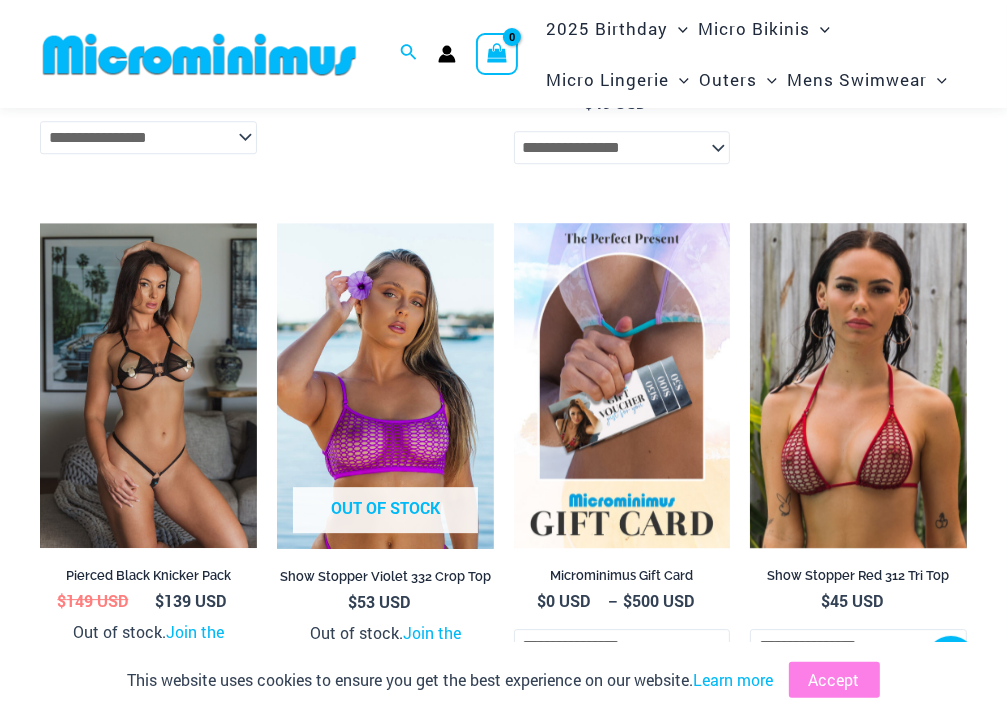 scroll, scrollTop: 3780, scrollLeft: 0, axis: vertical 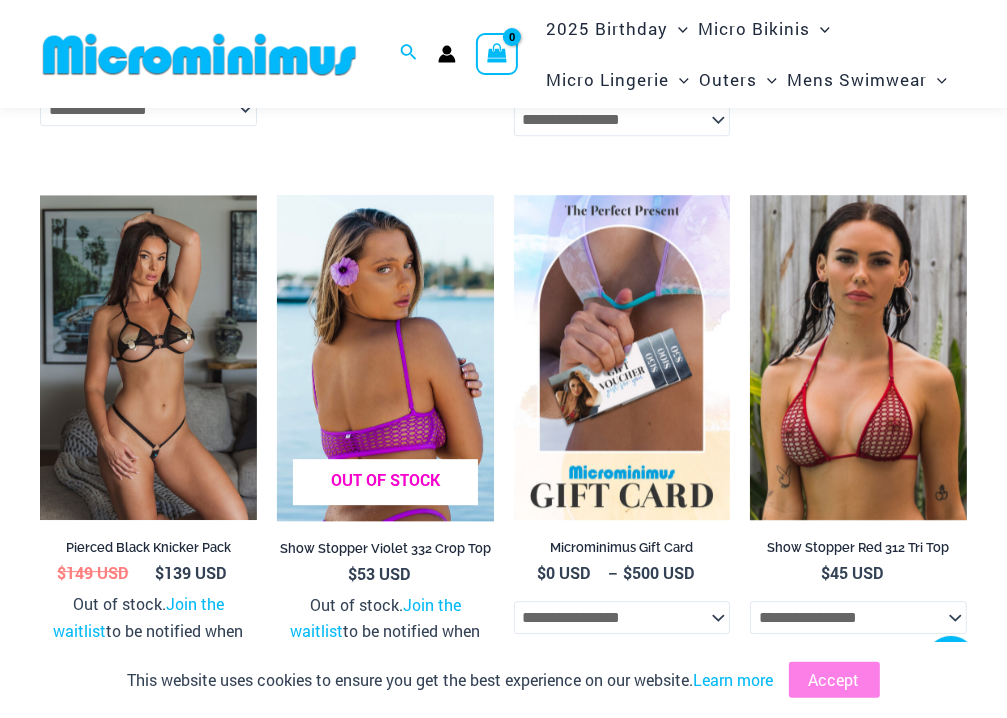 click at bounding box center [385, 357] 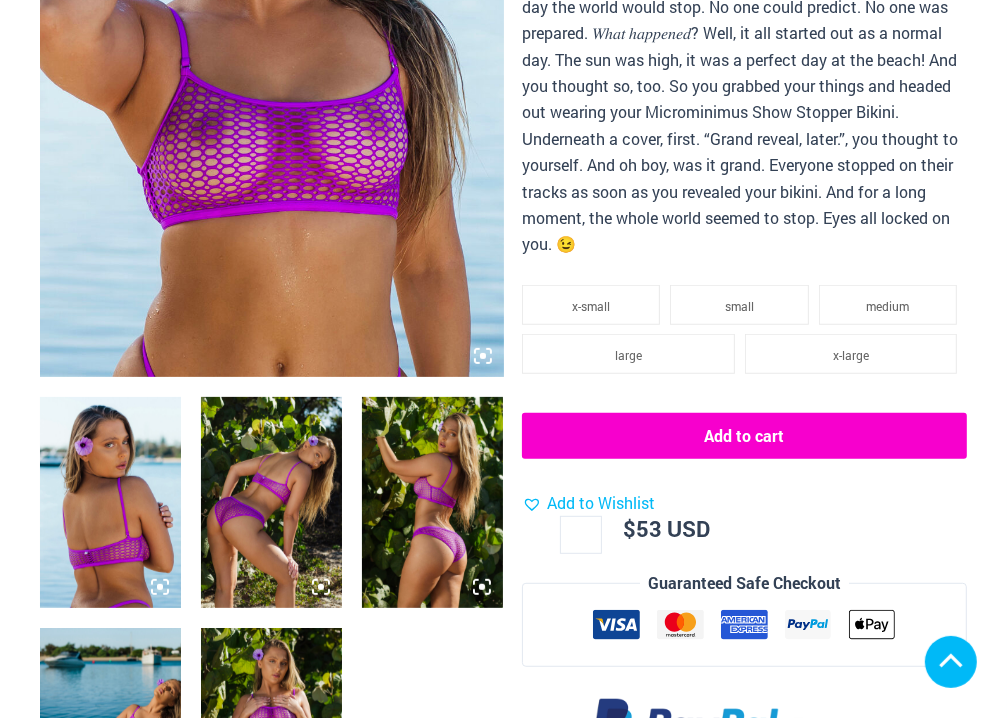 scroll, scrollTop: 500, scrollLeft: 0, axis: vertical 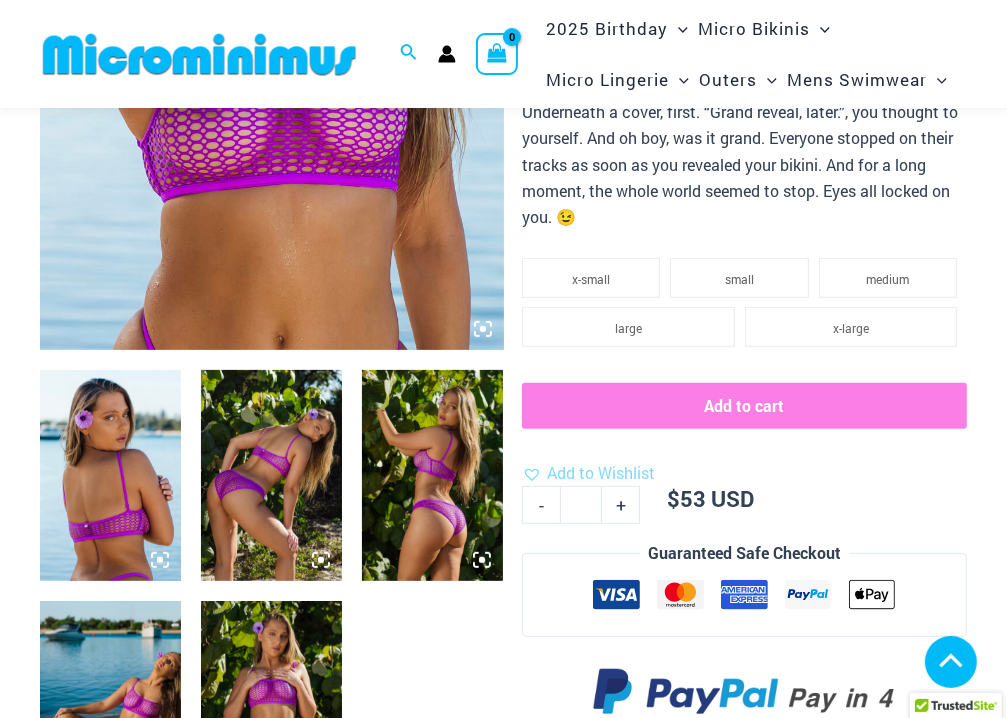 click at bounding box center [272, 1] 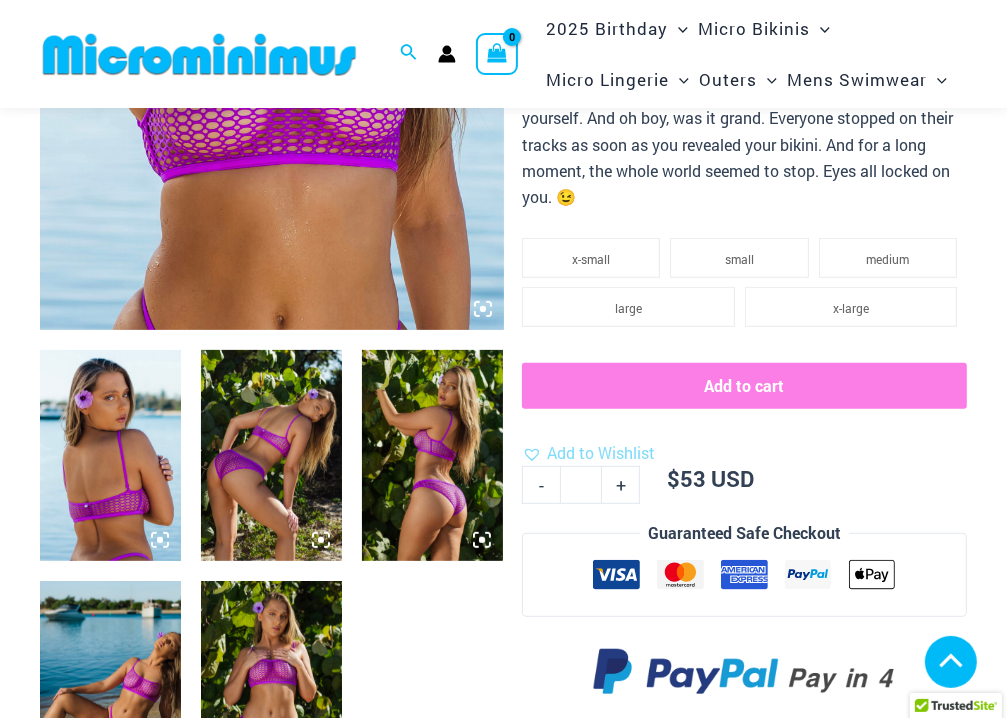 click at bounding box center [272, -19] 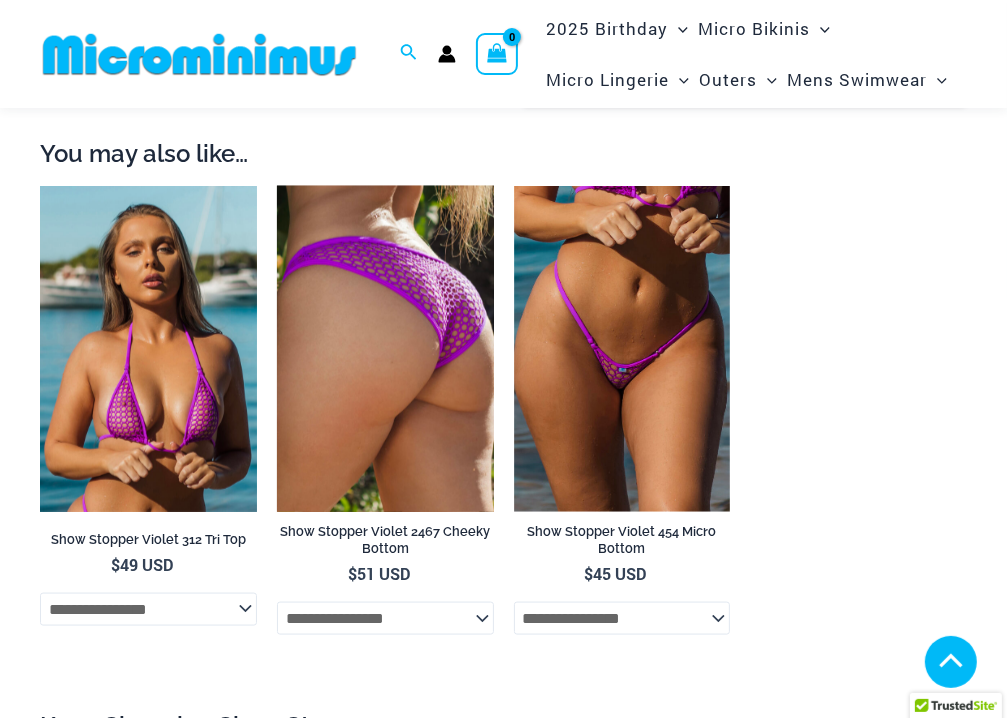 click at bounding box center (385, 348) 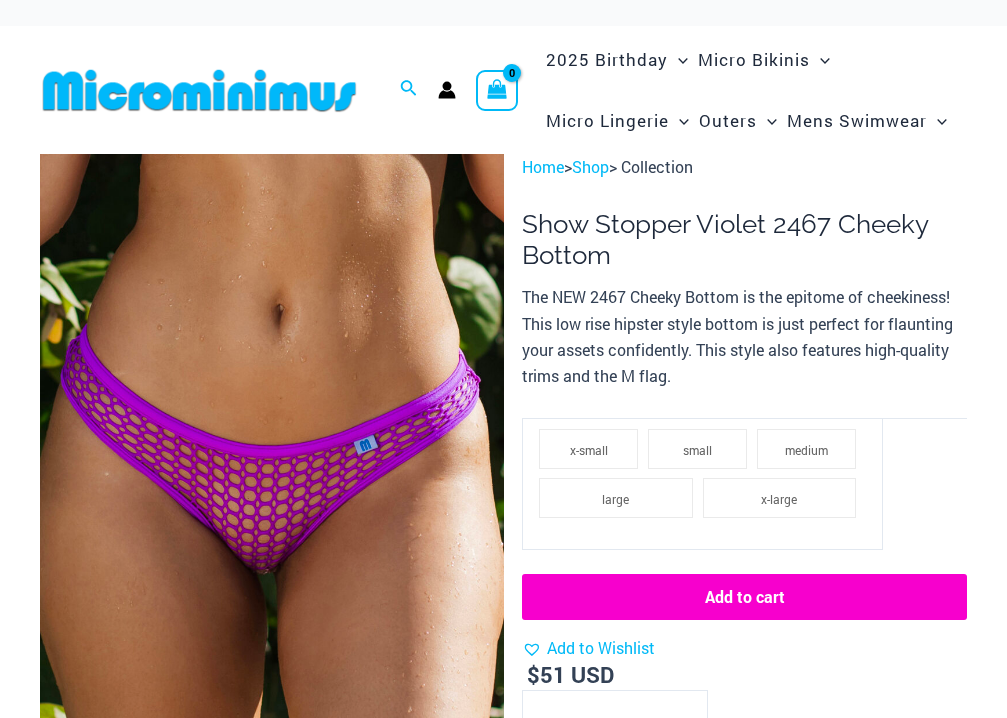 scroll, scrollTop: 0, scrollLeft: 0, axis: both 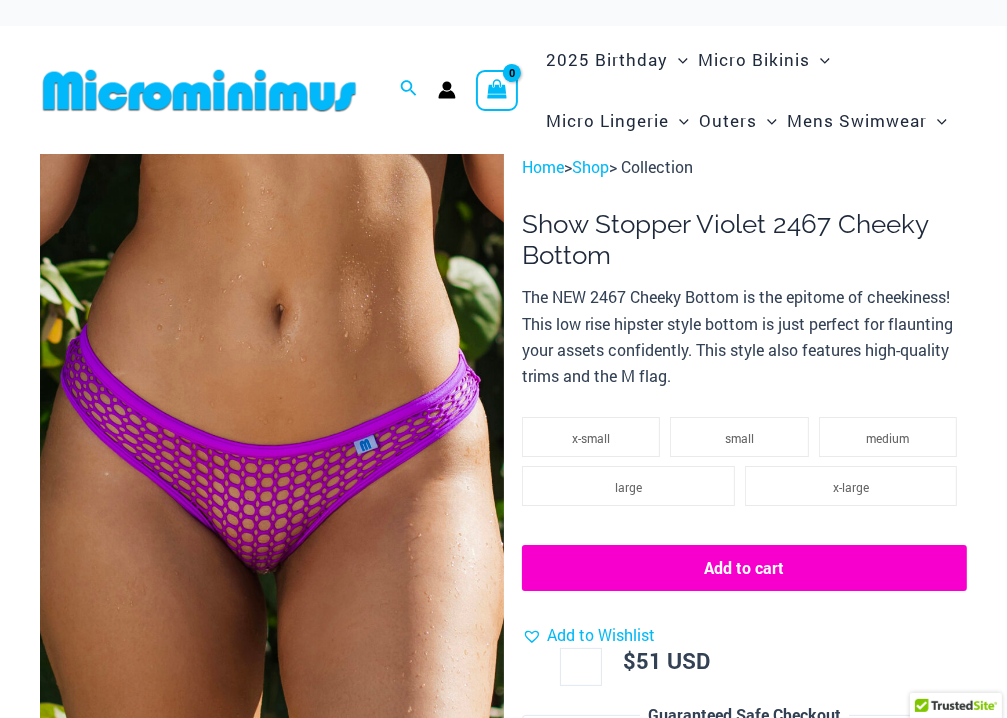 click at bounding box center [272, 501] 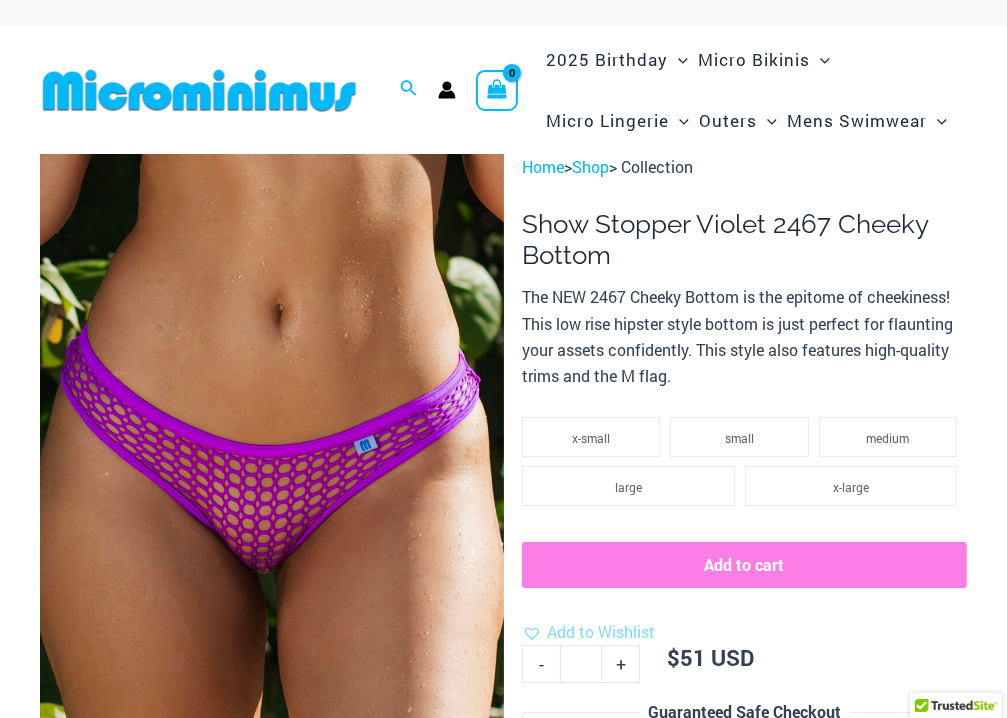 drag, startPoint x: 244, startPoint y: 547, endPoint x: 248, endPoint y: 536, distance: 11.7046995 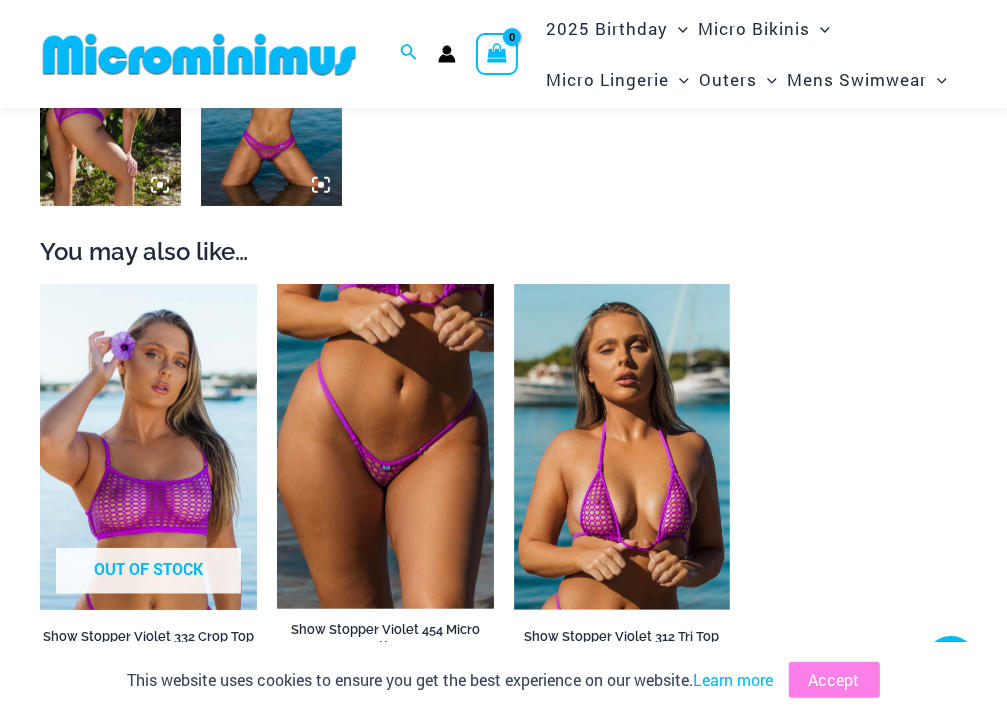 scroll, scrollTop: 1491, scrollLeft: 0, axis: vertical 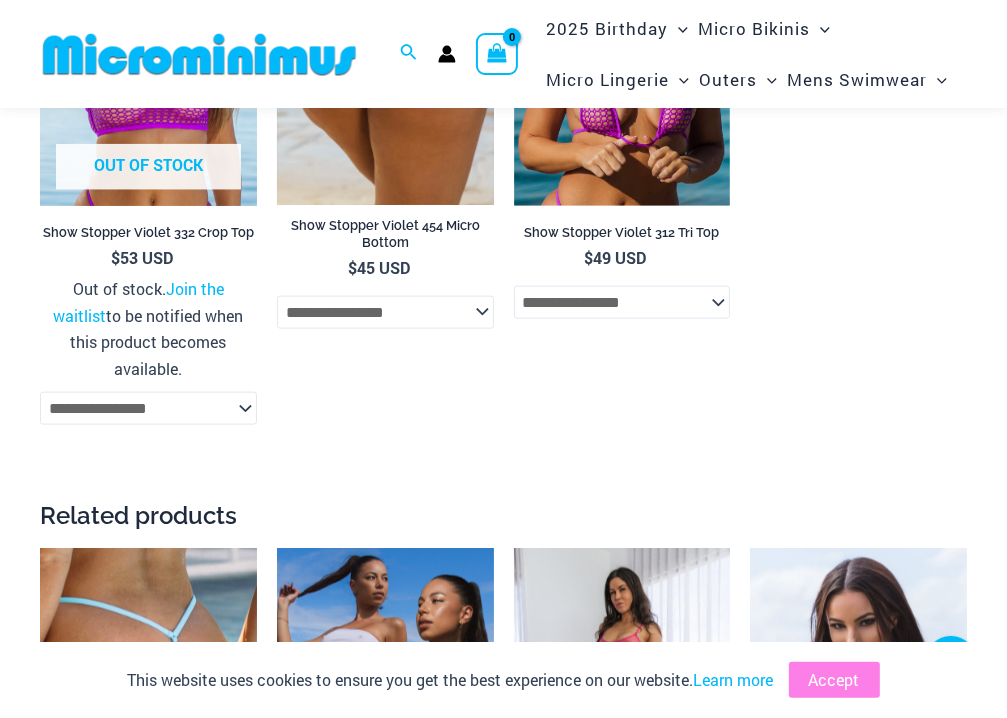 click at bounding box center (385, 42) 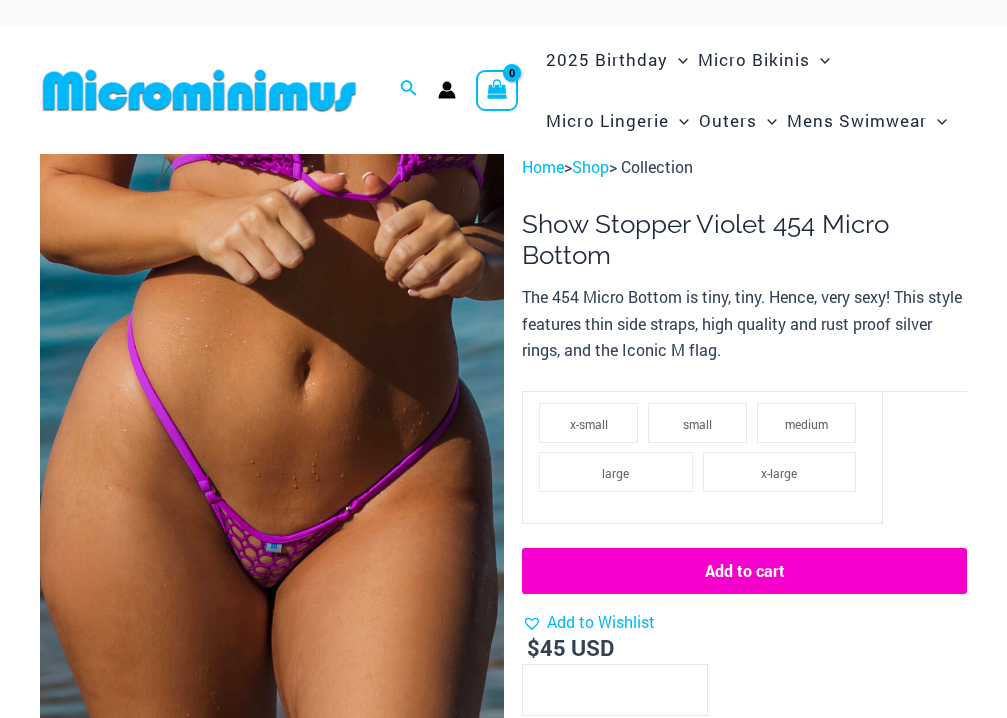 scroll, scrollTop: 0, scrollLeft: 0, axis: both 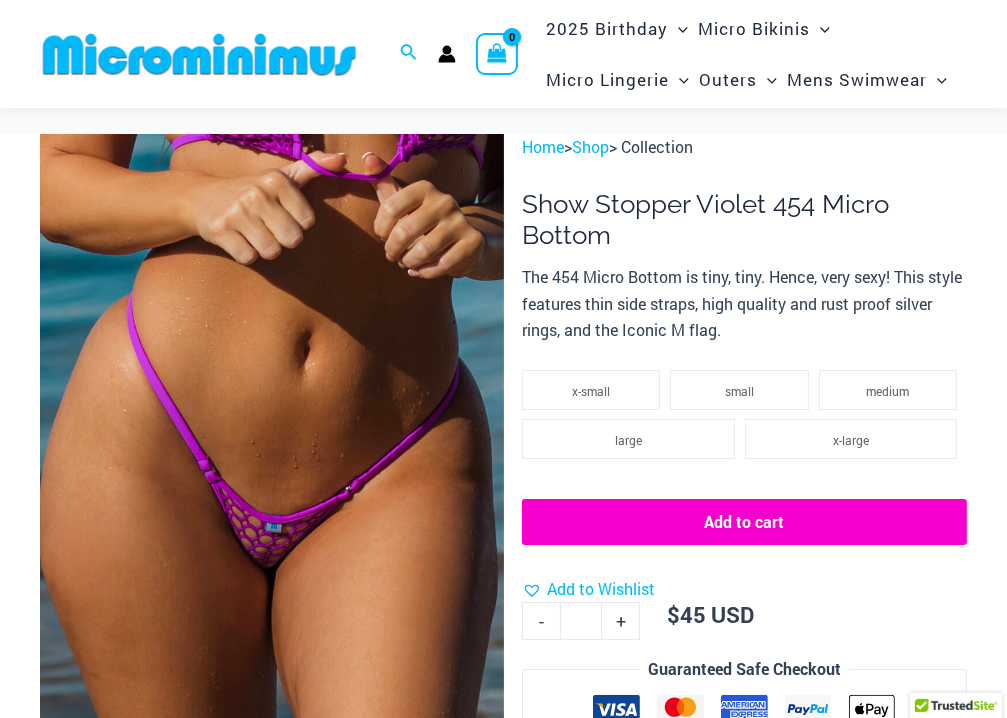 click at bounding box center (272, 481) 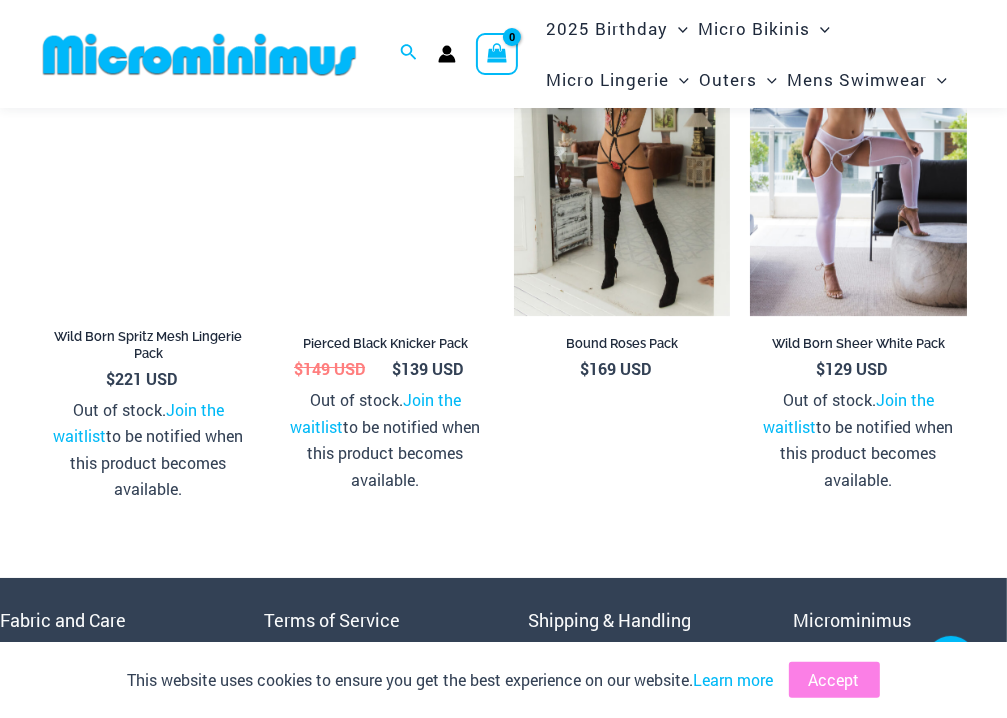 scroll, scrollTop: 4974, scrollLeft: 0, axis: vertical 